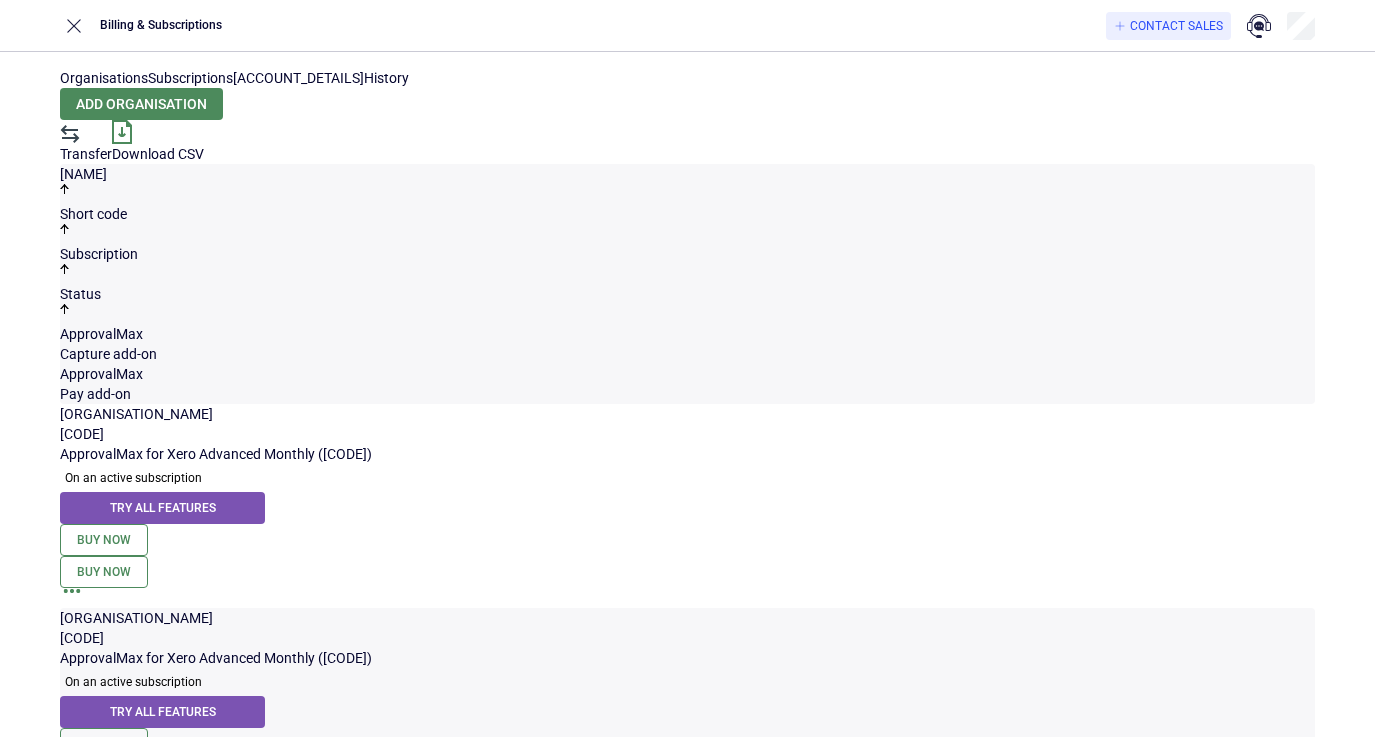 scroll, scrollTop: 0, scrollLeft: 0, axis: both 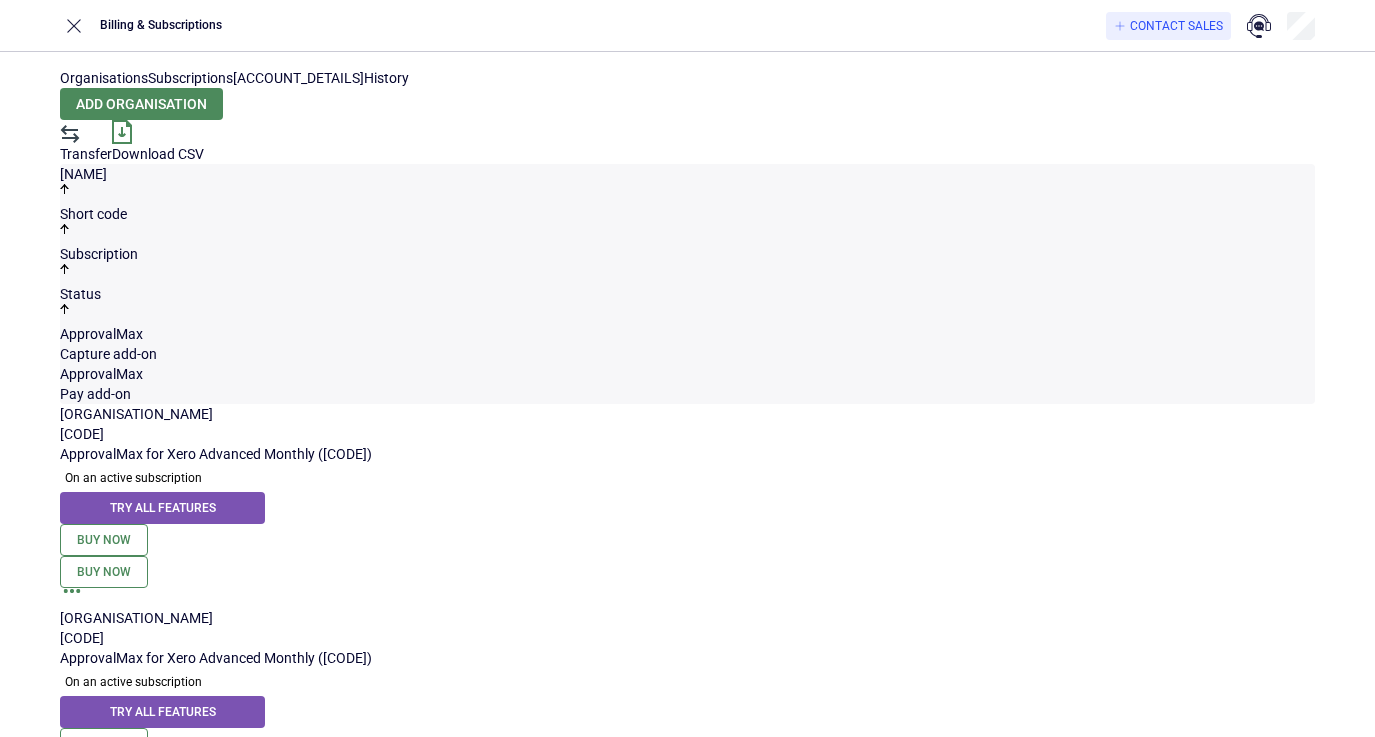 click on "Subscriptions" at bounding box center [190, 78] 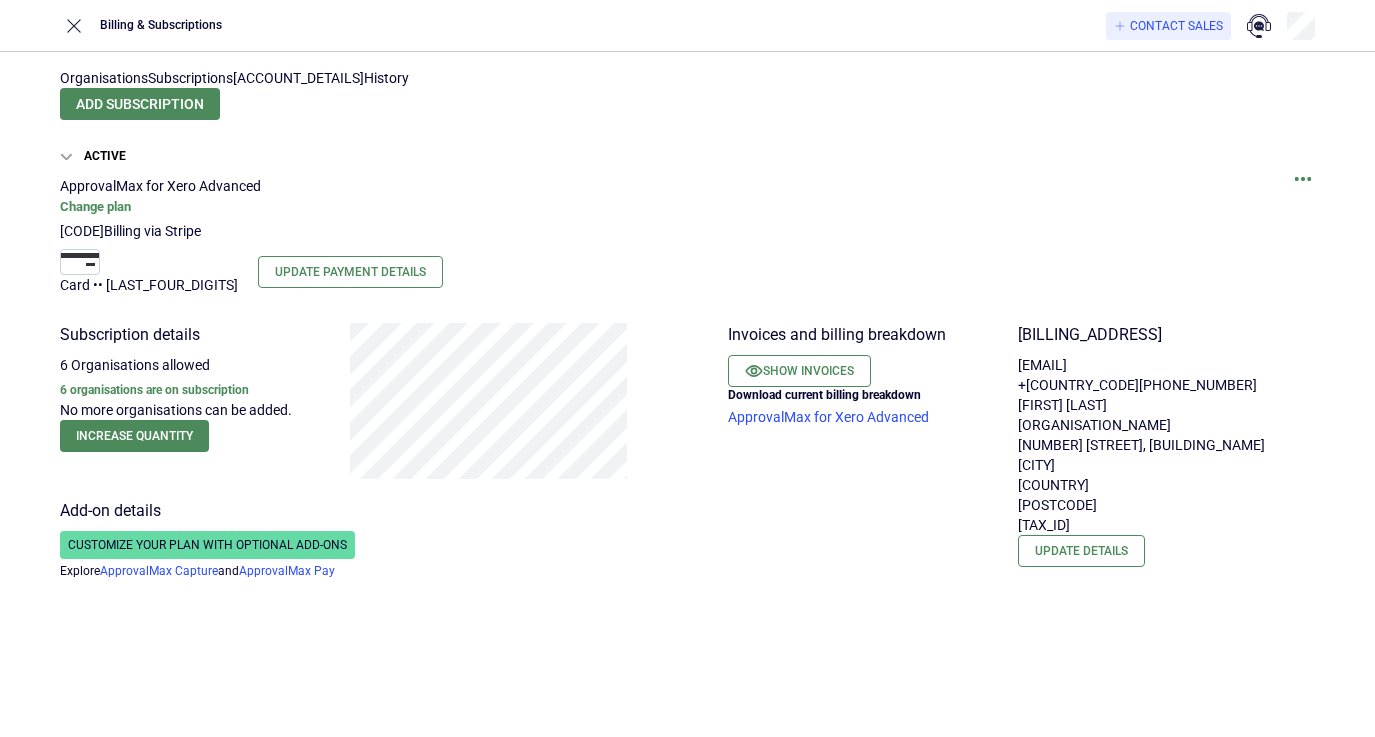 click on "Organisations" at bounding box center (104, 78) 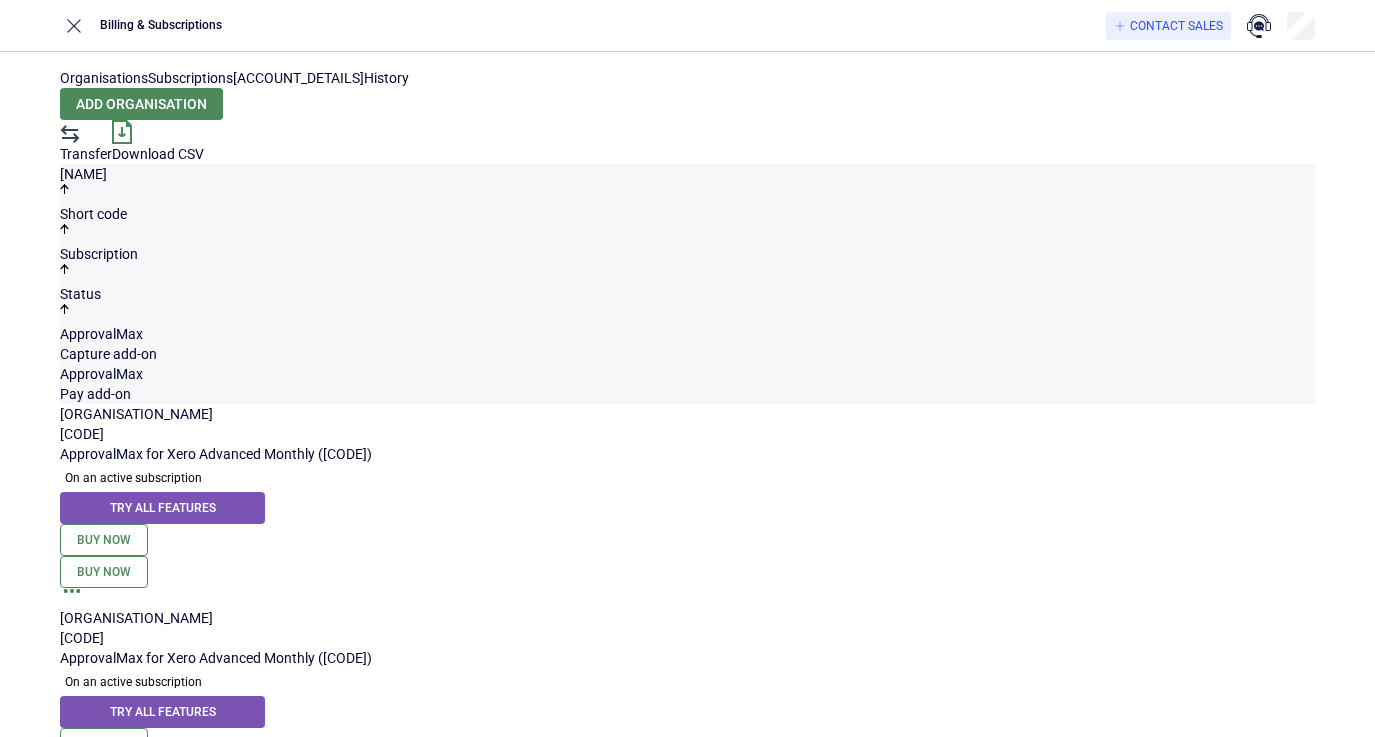 click on "Organisations Subscriptions Account details History Add organisation Transfer Download CSV Name Short code Subscription Status ApprovalMax Capture add-on ApprovalMax Pay add-on Caravana Florida II LLC AMC-60151 ApprovalMax for Xero Advanced Monthly (AMS-12209) On an active subscription Try all features Buy now Buy now CARAVANA GROUP AMC-75448 ApprovalMax for Xero Advanced Monthly (AMS-12209) On an active subscription Try all features Buy now Buy now CARAVANA TURKEY AMC-82022 ApprovalMax for Xero Advanced Monthly (AMS-12209) On an active subscription Try all features Buy now Buy now UNITED NOMADS AMC-74976 ApprovalMax for Xero Advanced Monthly (AMS-12209) On an active subscription Try all features Buy now Buy now UNITED NOMADS GREECE MON IKE AMC-79793 ApprovalMax for Xero Advanced Monthly (AMS-12209) On an active subscription Try all features Buy now Buy now UNITED NOMADS NY LLC AMC-94417 ApprovalMax for Xero Advanced Monthly (AMS-12209) On an active subscription Try all features Buy now Buy now AMC-99614" at bounding box center [687, 953] 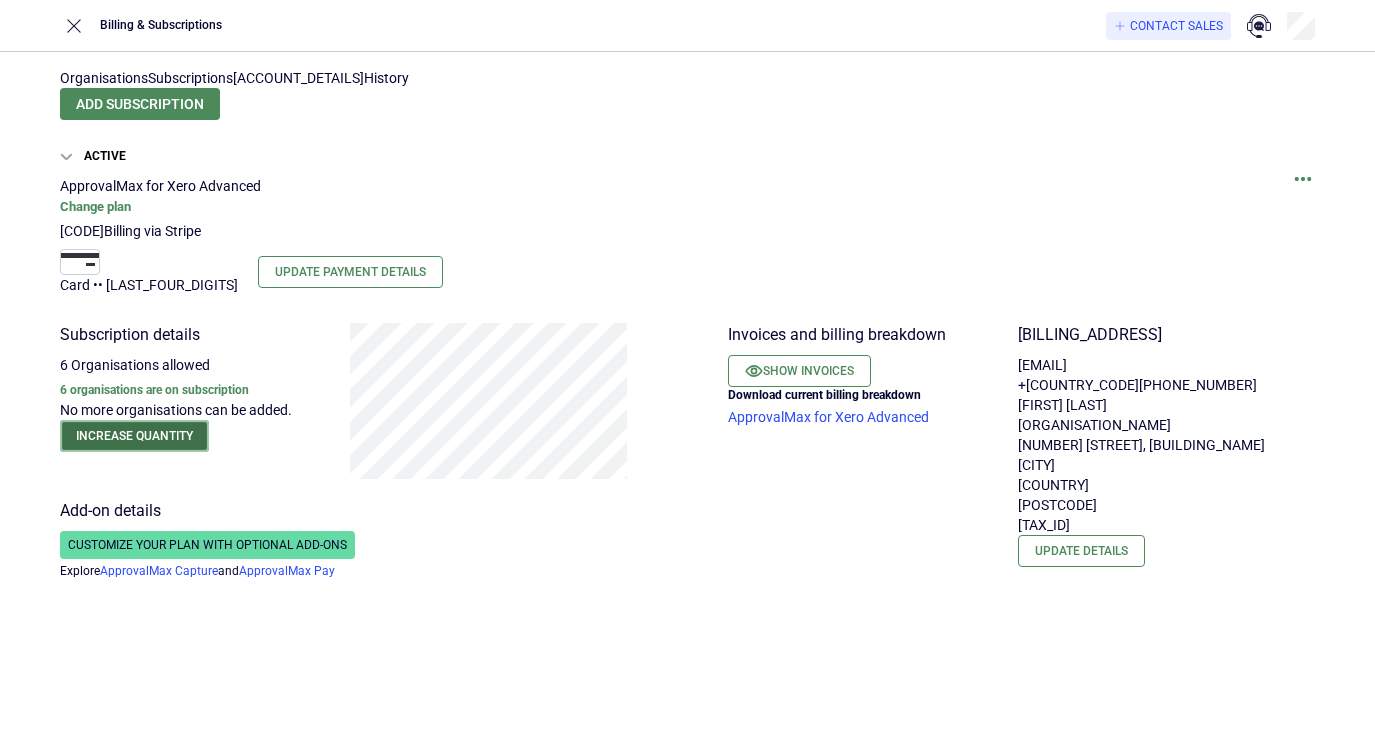 click on "Increase quantity" at bounding box center (134, 436) 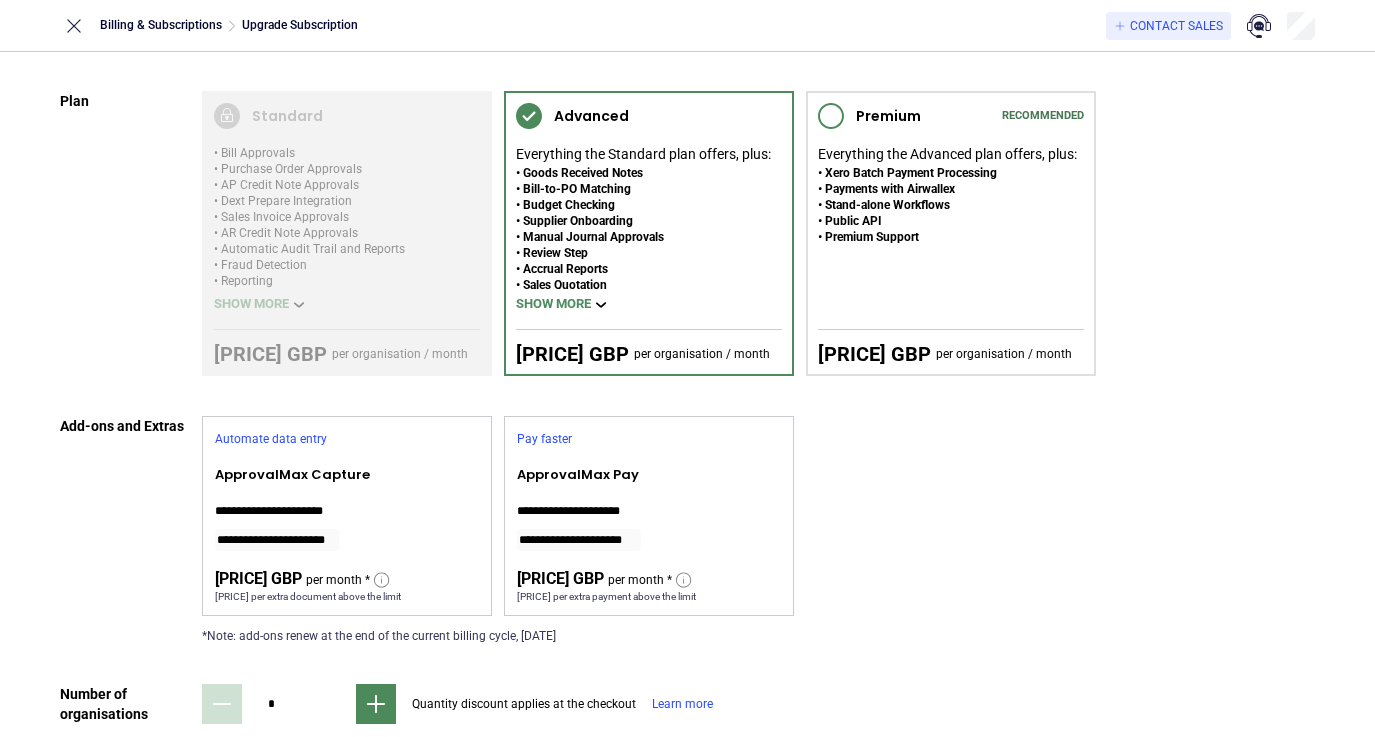 scroll, scrollTop: 228, scrollLeft: 0, axis: vertical 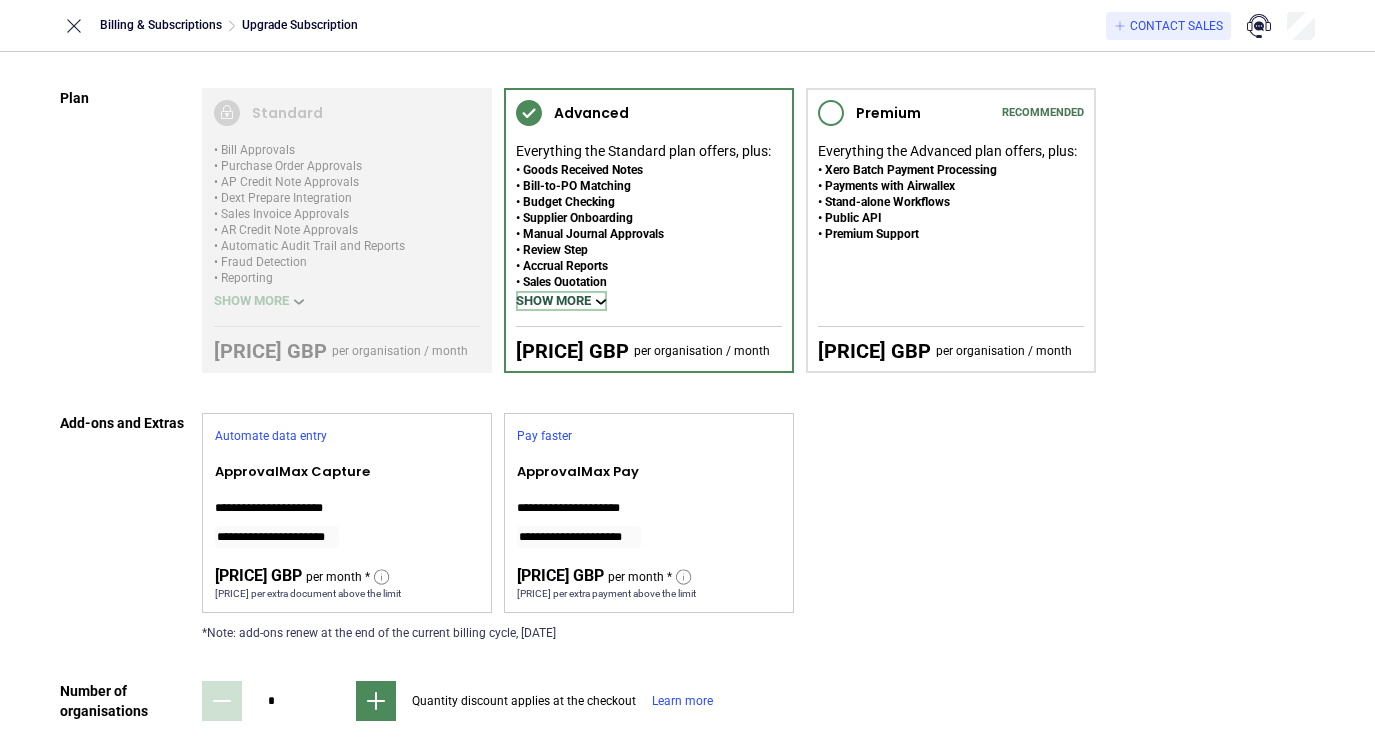 click on "Show more" at bounding box center (561, 301) 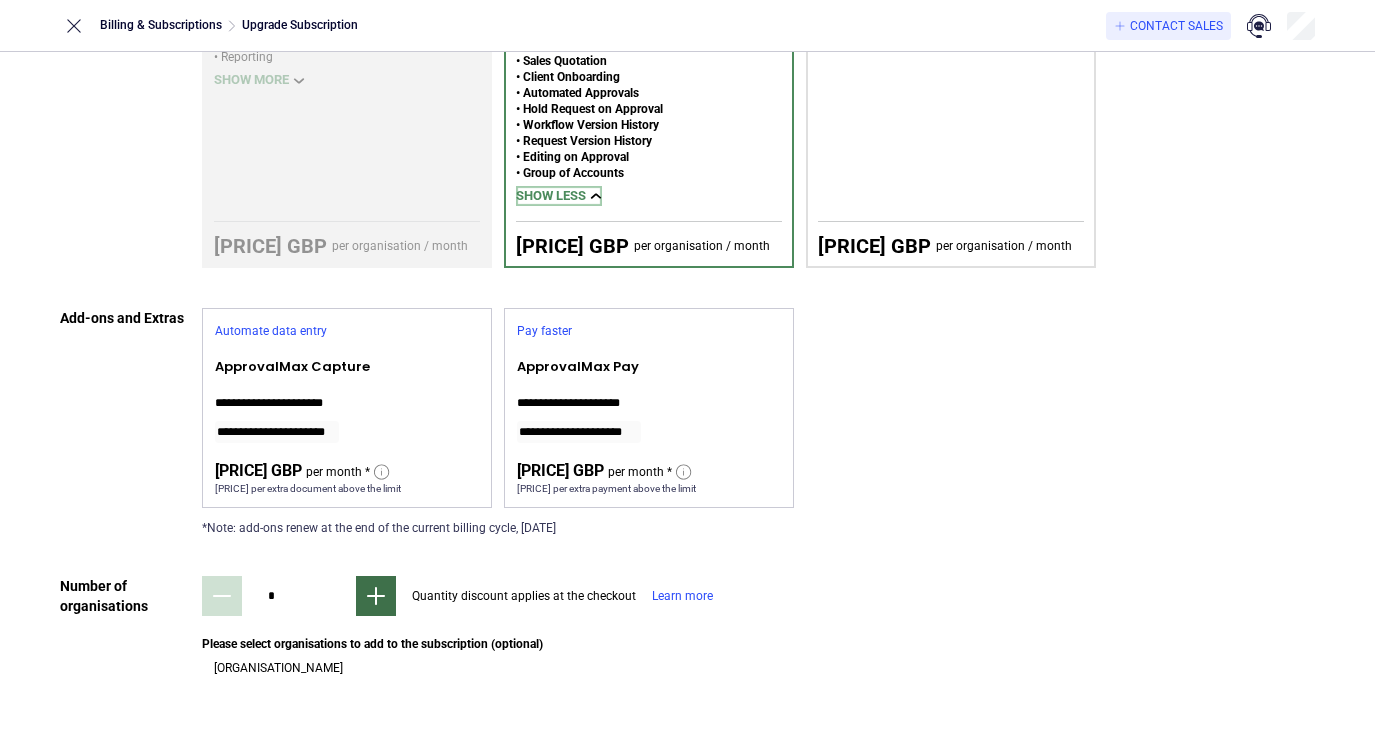 scroll, scrollTop: 448, scrollLeft: 0, axis: vertical 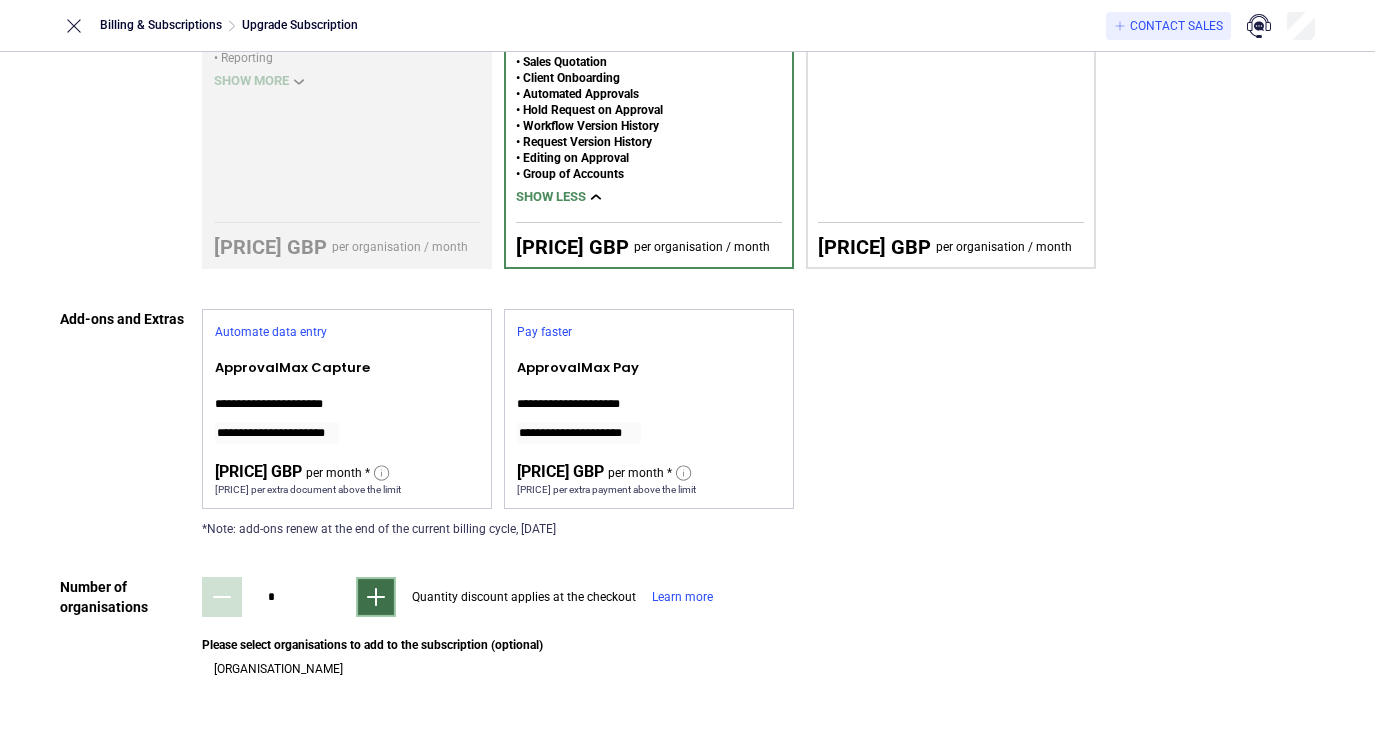 click at bounding box center (376, 597) 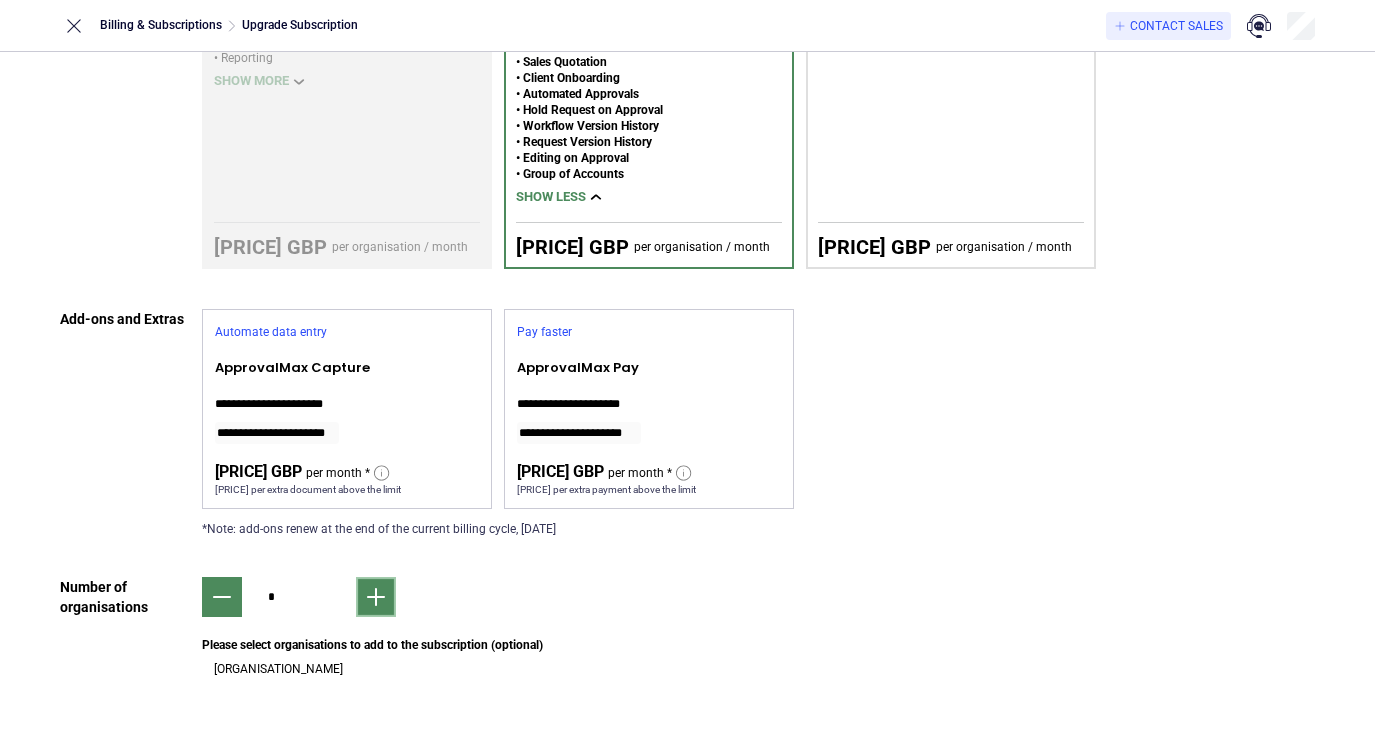 scroll, scrollTop: 13, scrollLeft: 0, axis: vertical 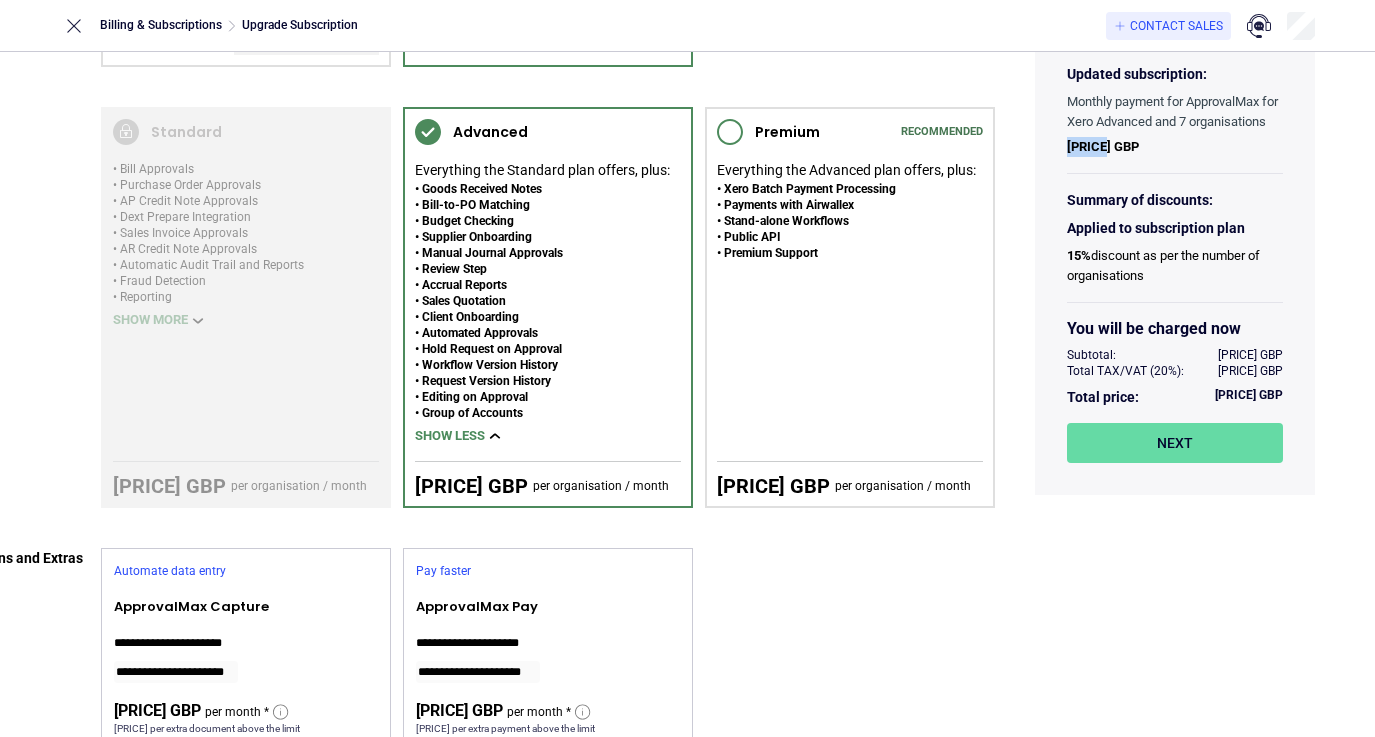 drag, startPoint x: 1099, startPoint y: 170, endPoint x: 1035, endPoint y: 164, distance: 64.28063 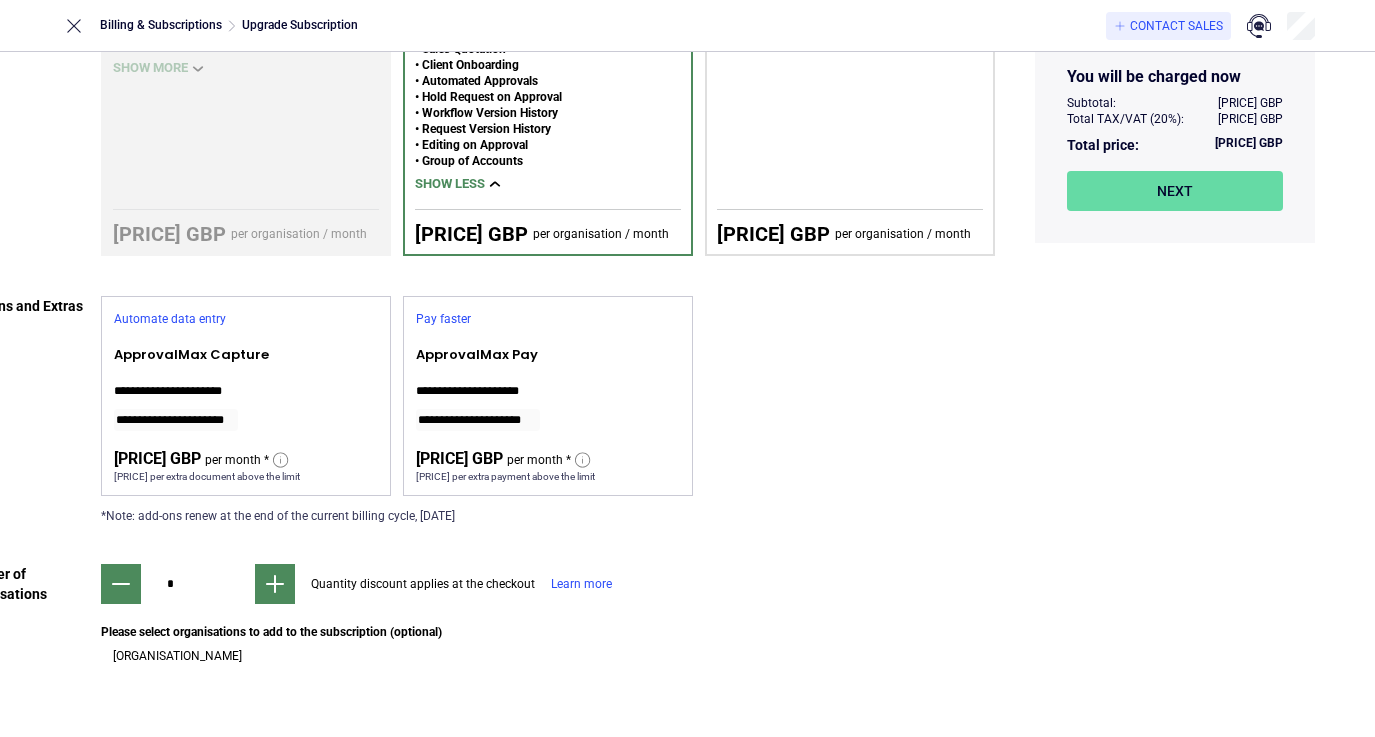 scroll, scrollTop: 448, scrollLeft: 109, axis: both 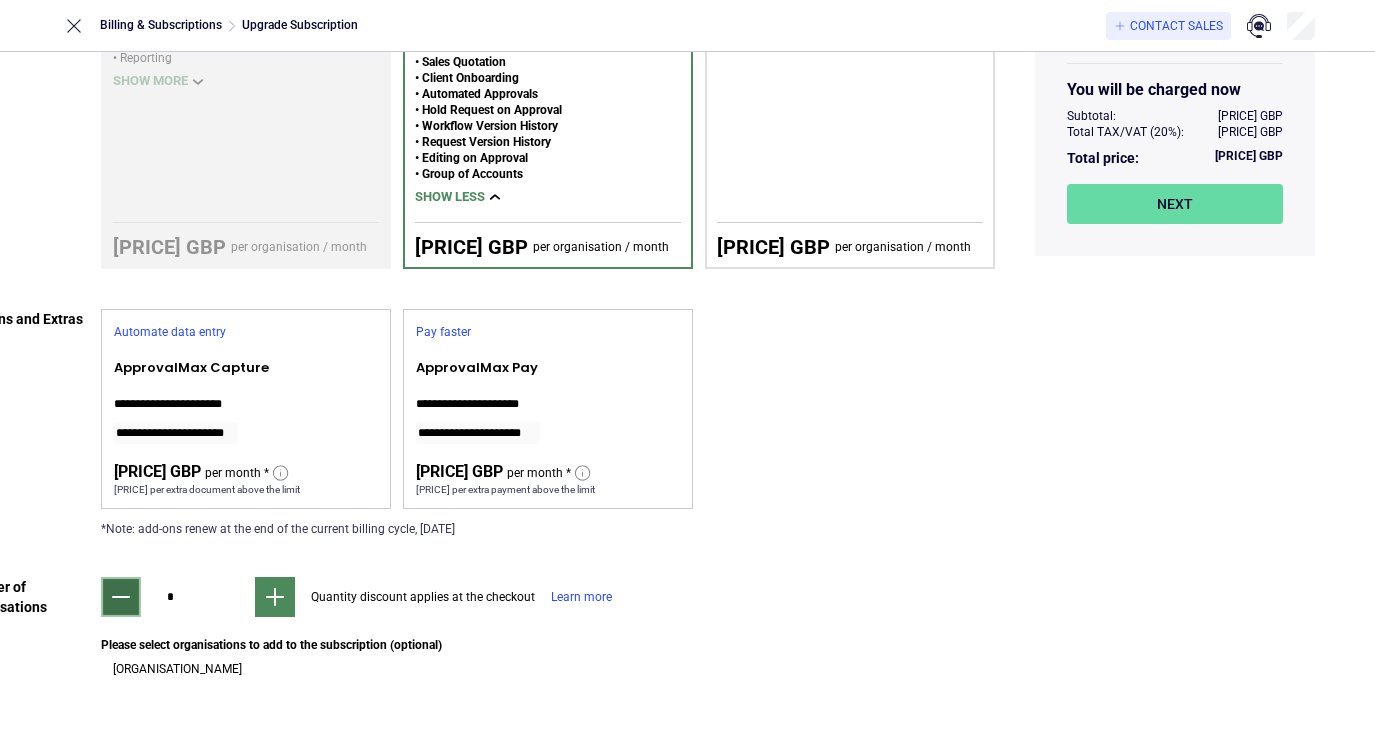 click at bounding box center [121, 597] 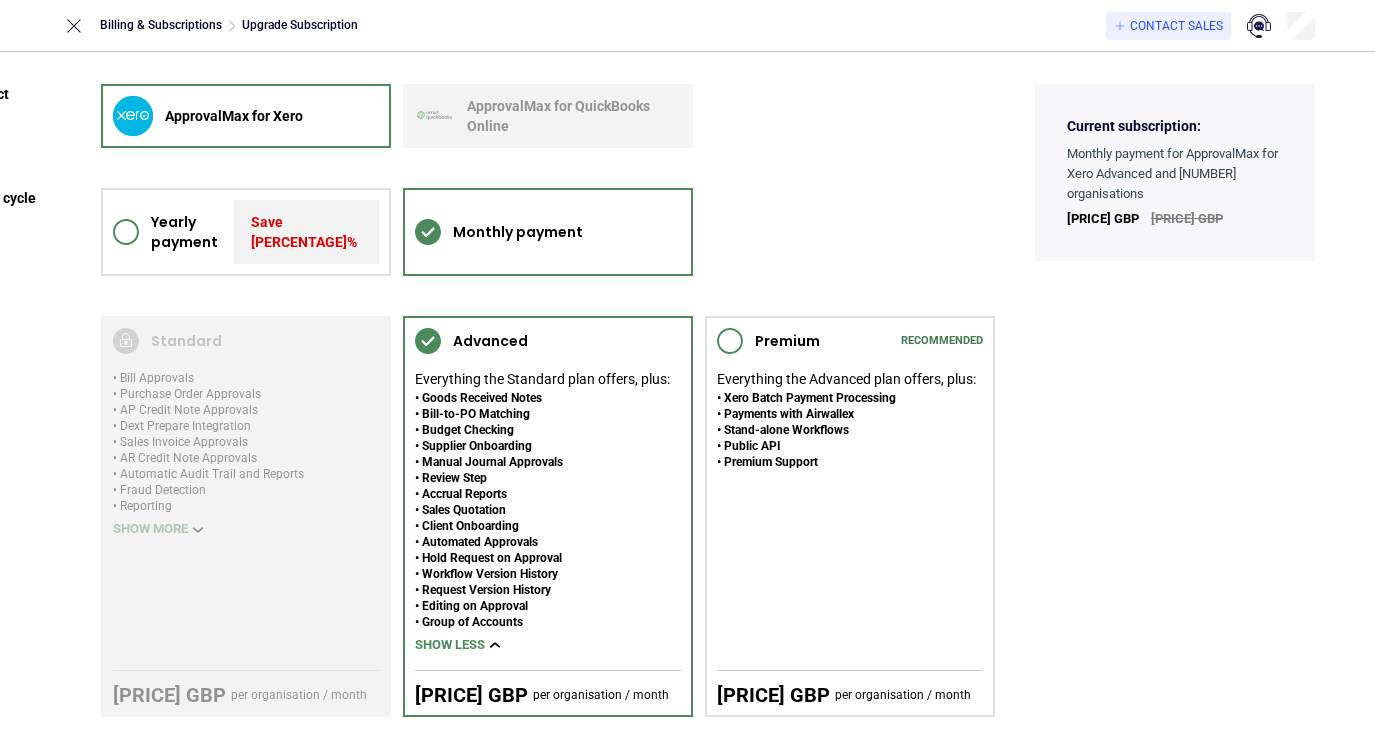 scroll, scrollTop: 0, scrollLeft: 108, axis: horizontal 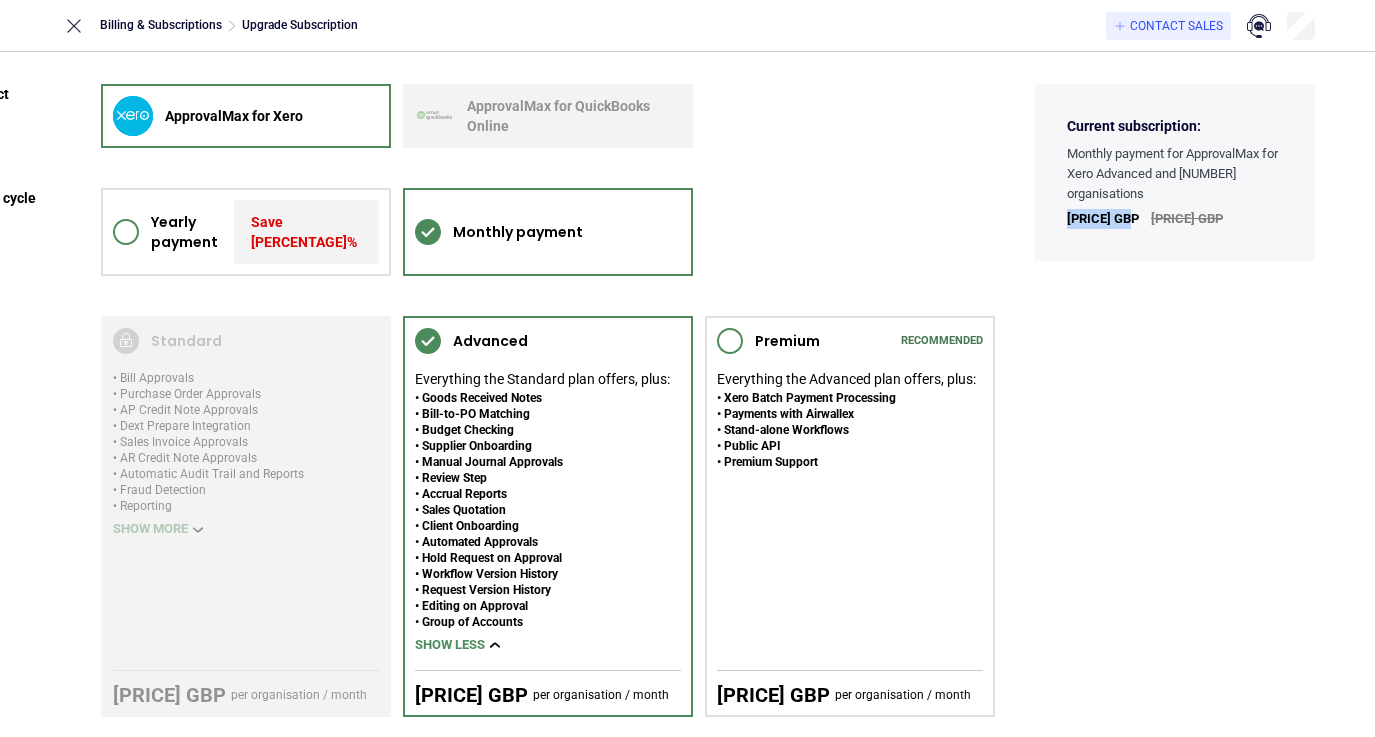drag, startPoint x: 1129, startPoint y: 219, endPoint x: 1053, endPoint y: 210, distance: 76.53104 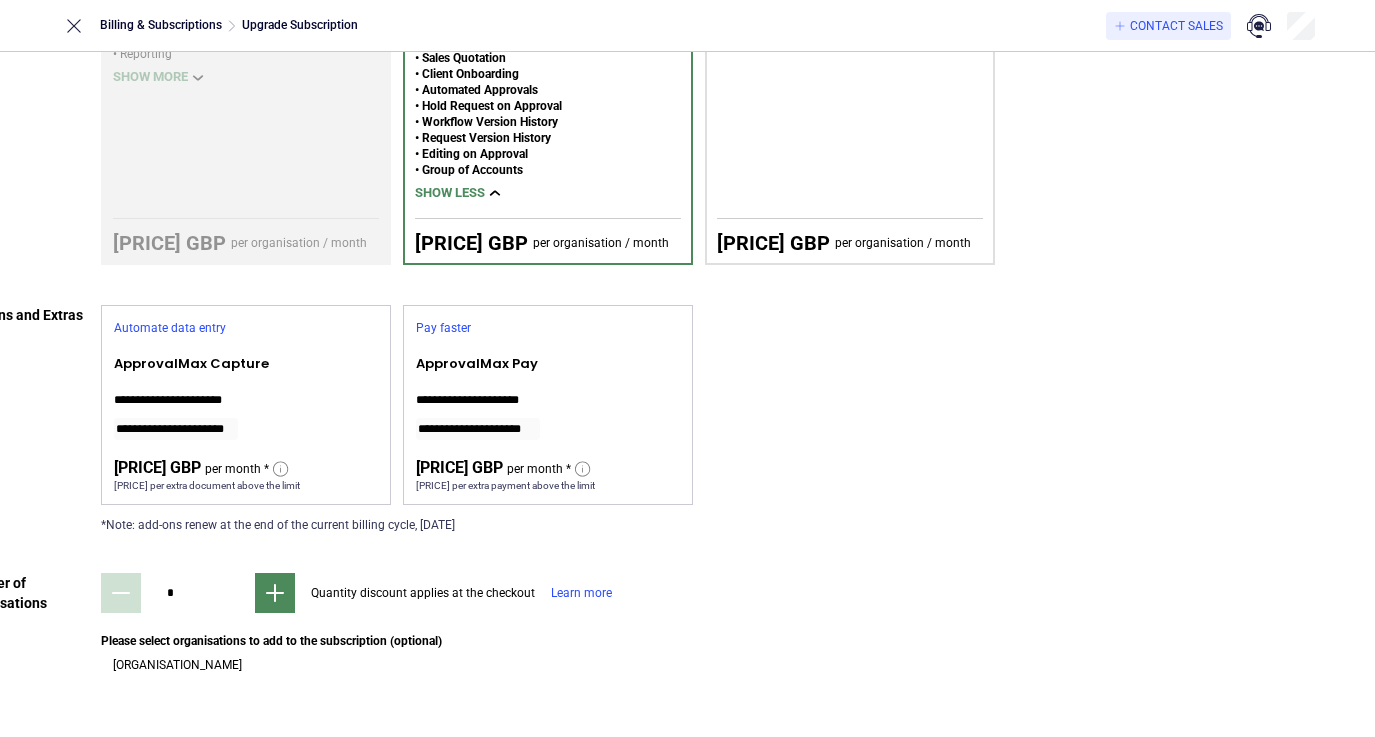 scroll, scrollTop: 448, scrollLeft: 108, axis: both 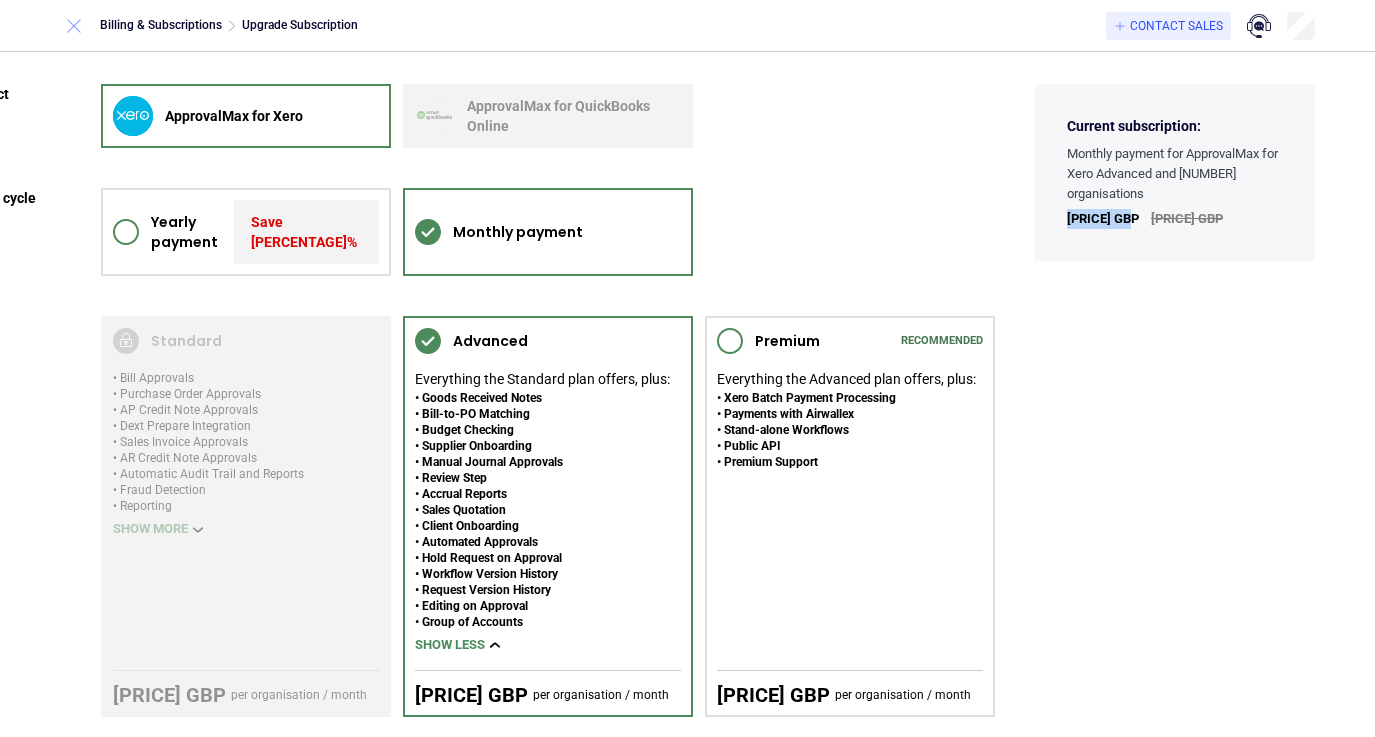 click at bounding box center [74, 26] 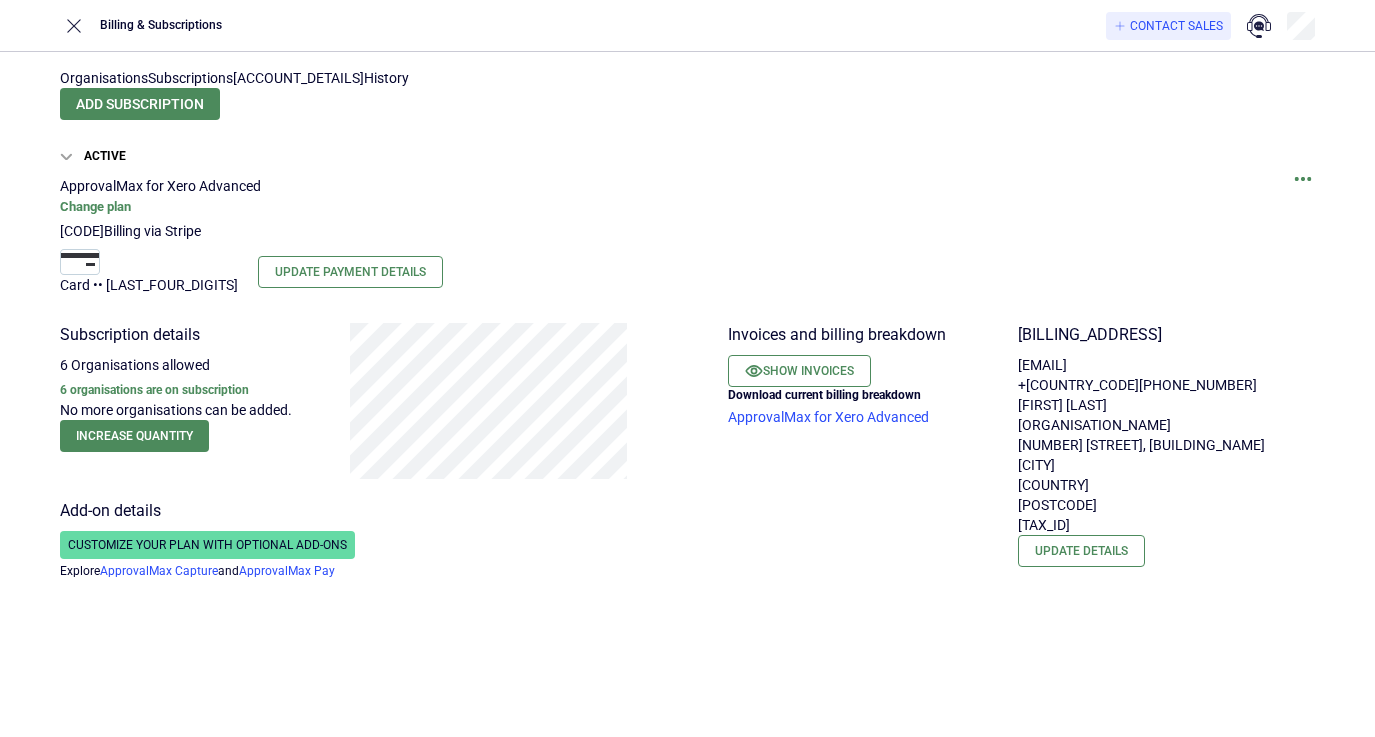 click on "Account details" at bounding box center [298, 78] 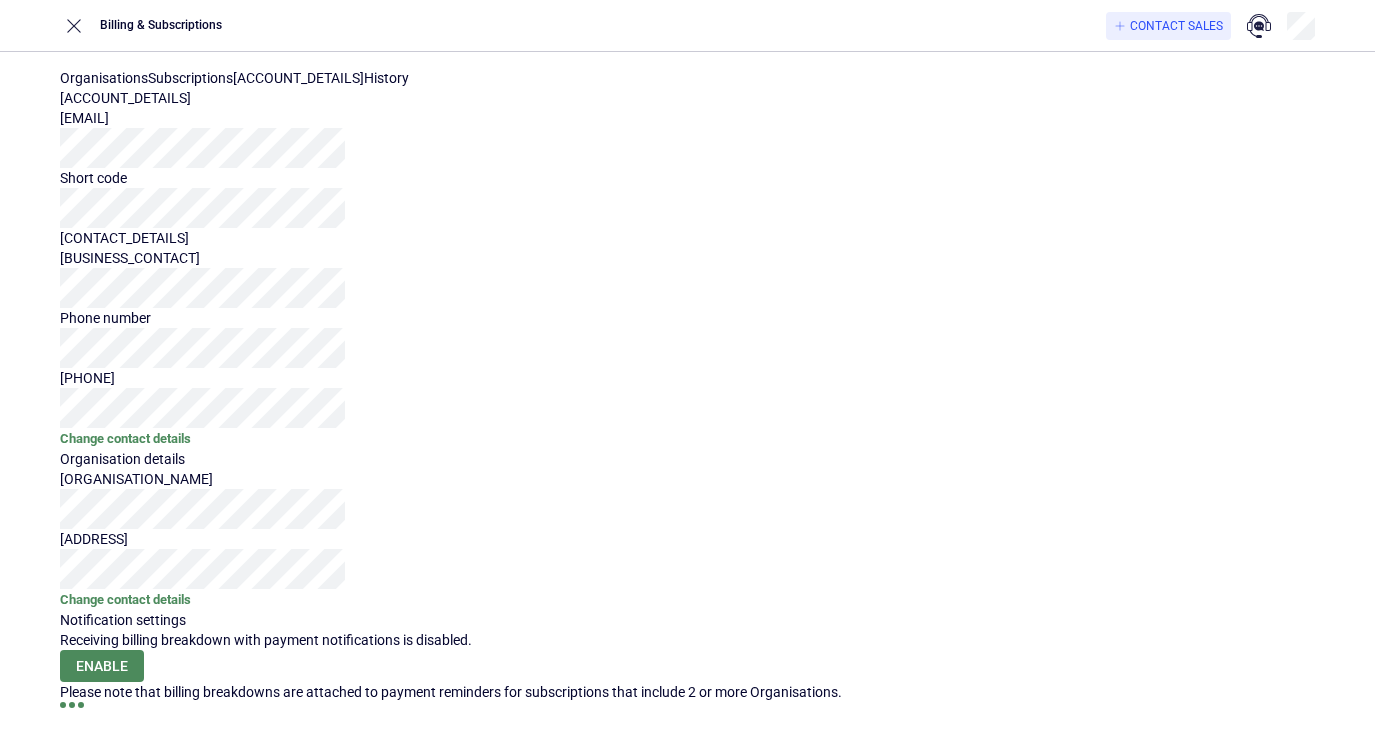 click on "Organisations Subscriptions Account details History Account details Account owner's email Short code Contact details Business contact Phone number Secondary phone number Change contact details Organisation details Organisation name Address Change contact details Notification settings Receiving billing breakdown with payment notifications is disabled. Enable Please note that billing breakdowns are attached to payment reminders for subscriptions that include 2 or more Organisations." at bounding box center [687, 407] 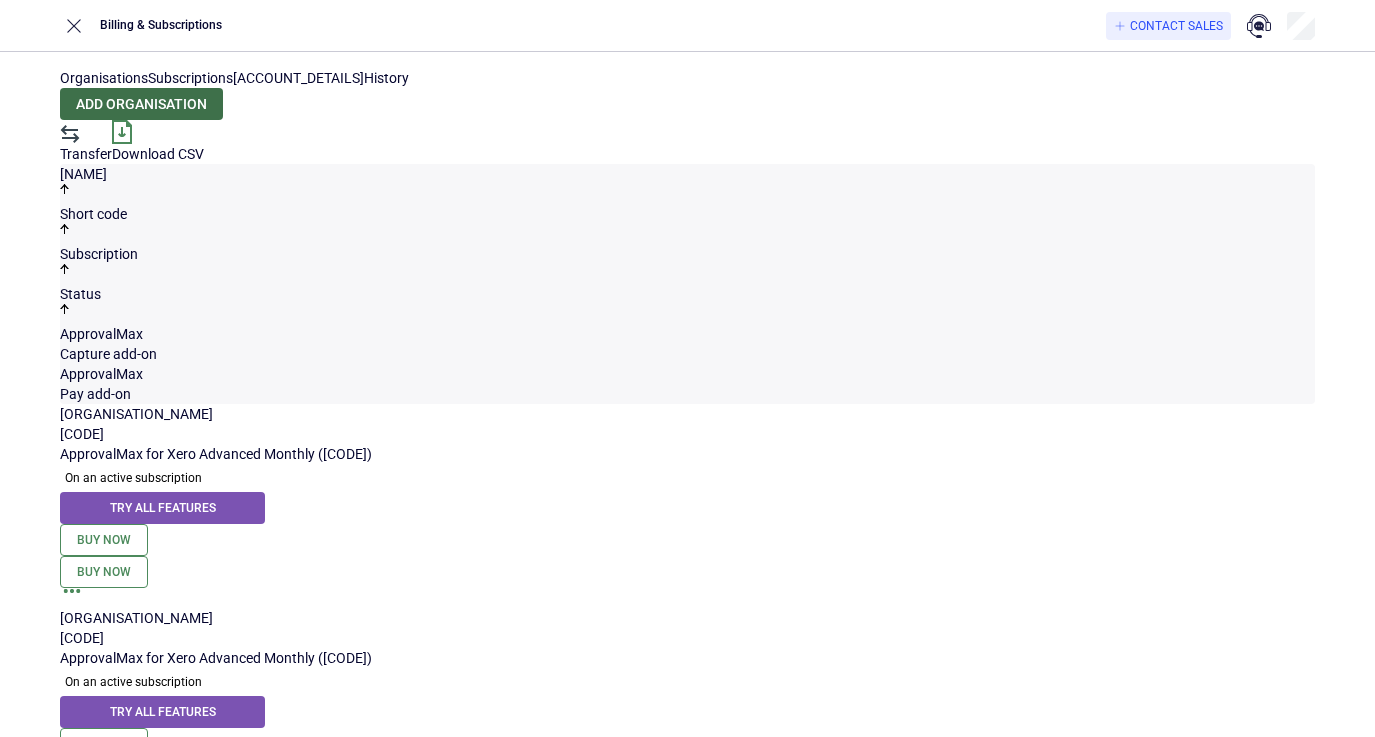 scroll, scrollTop: 0, scrollLeft: 0, axis: both 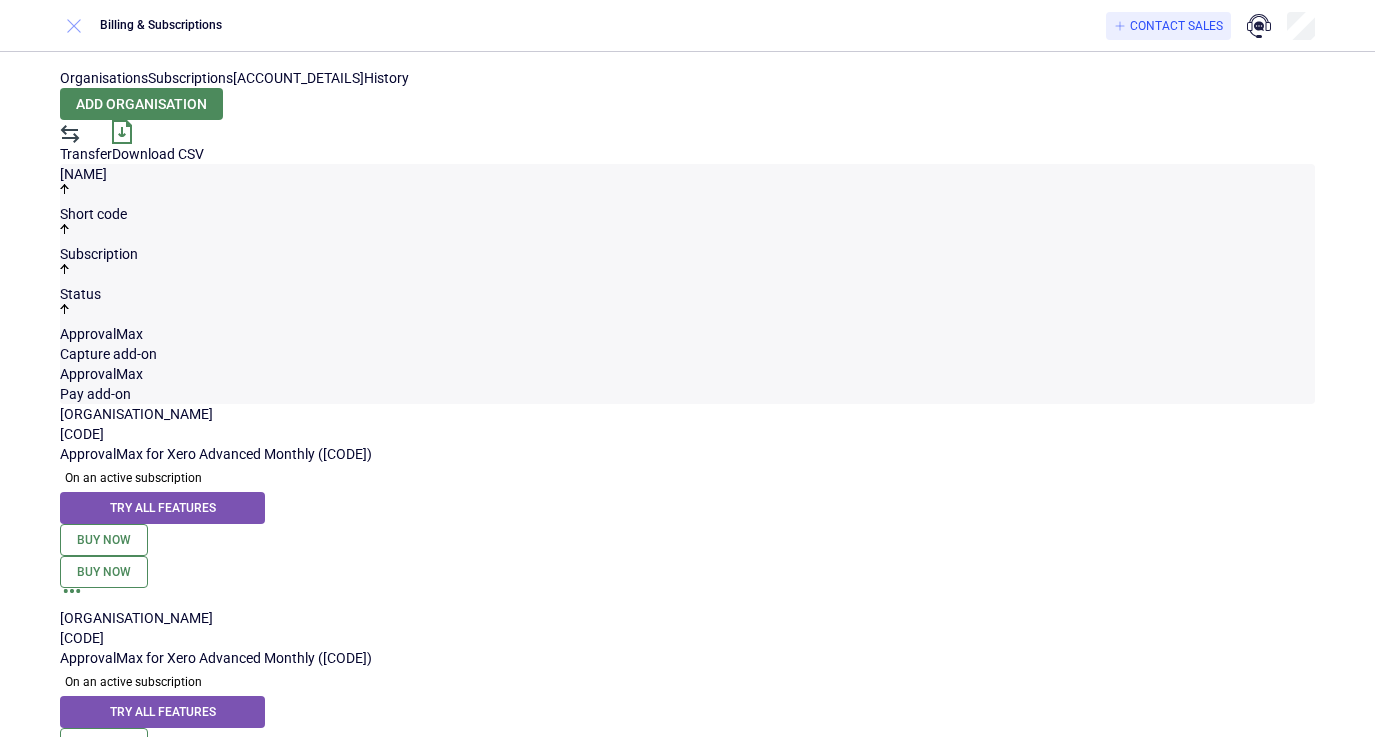 click at bounding box center (74, 26) 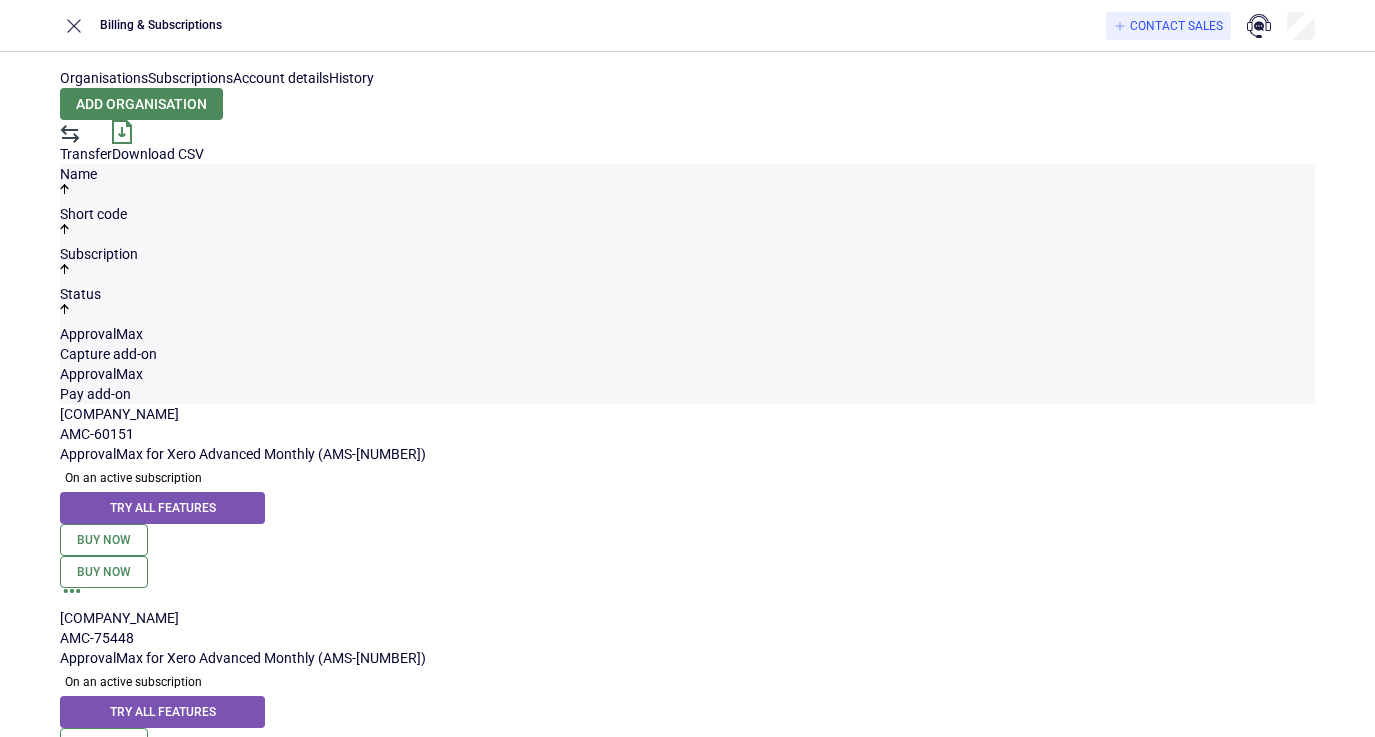 scroll, scrollTop: 0, scrollLeft: 0, axis: both 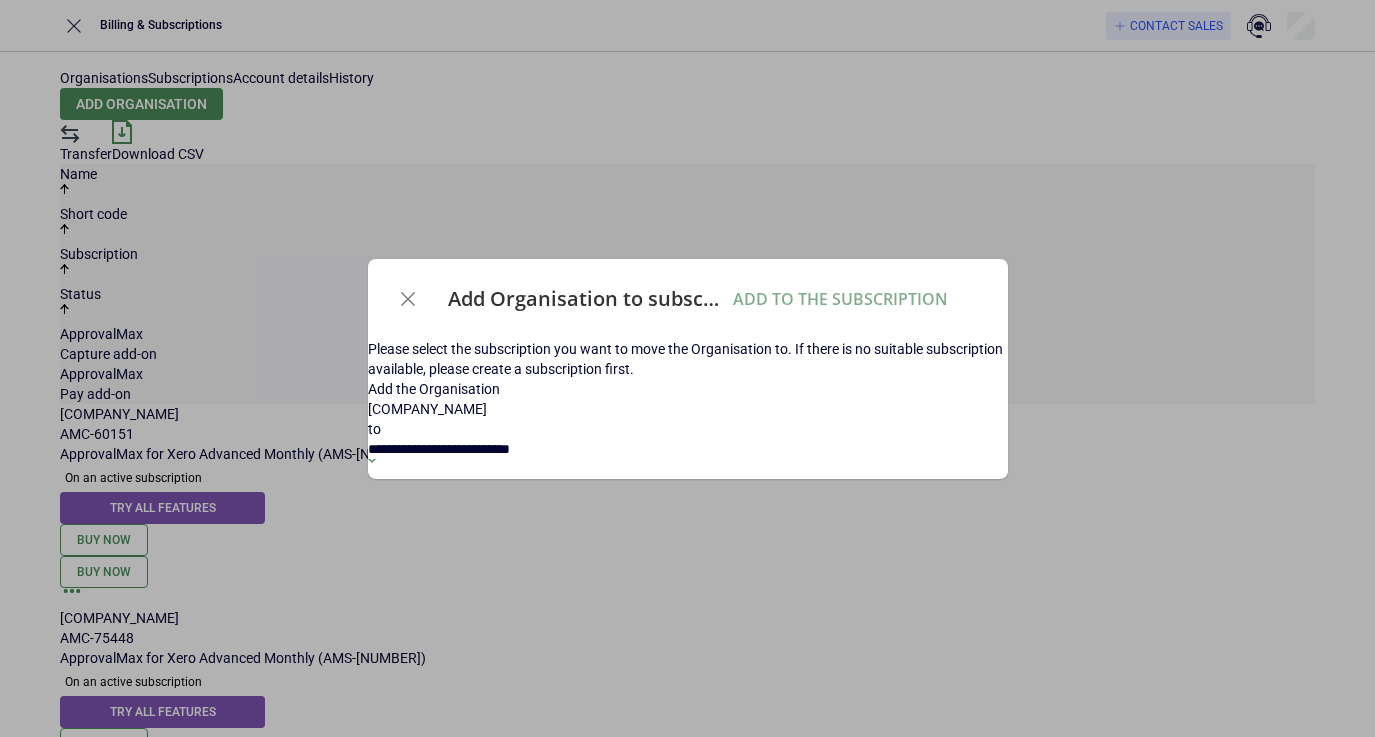 click on "**********" at bounding box center [449, 449] 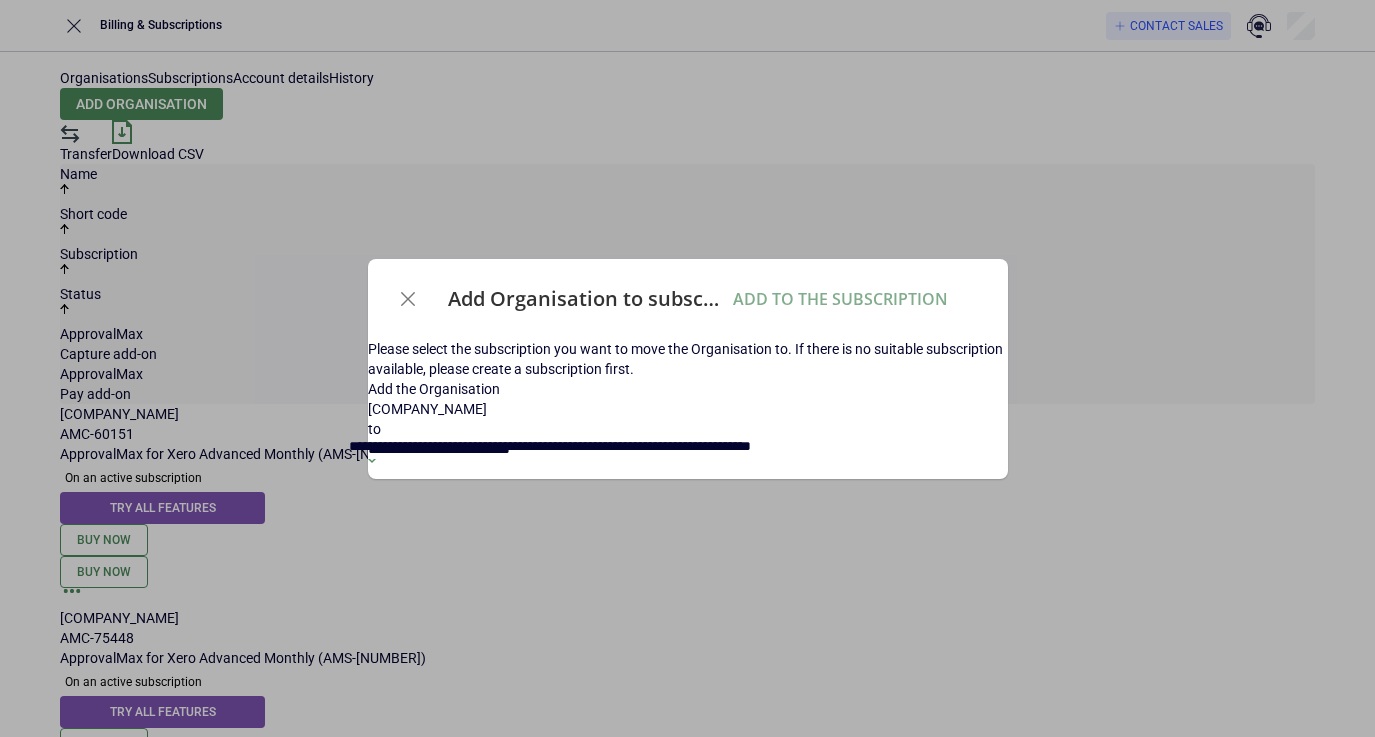 click on "**********" at bounding box center [550, 446] 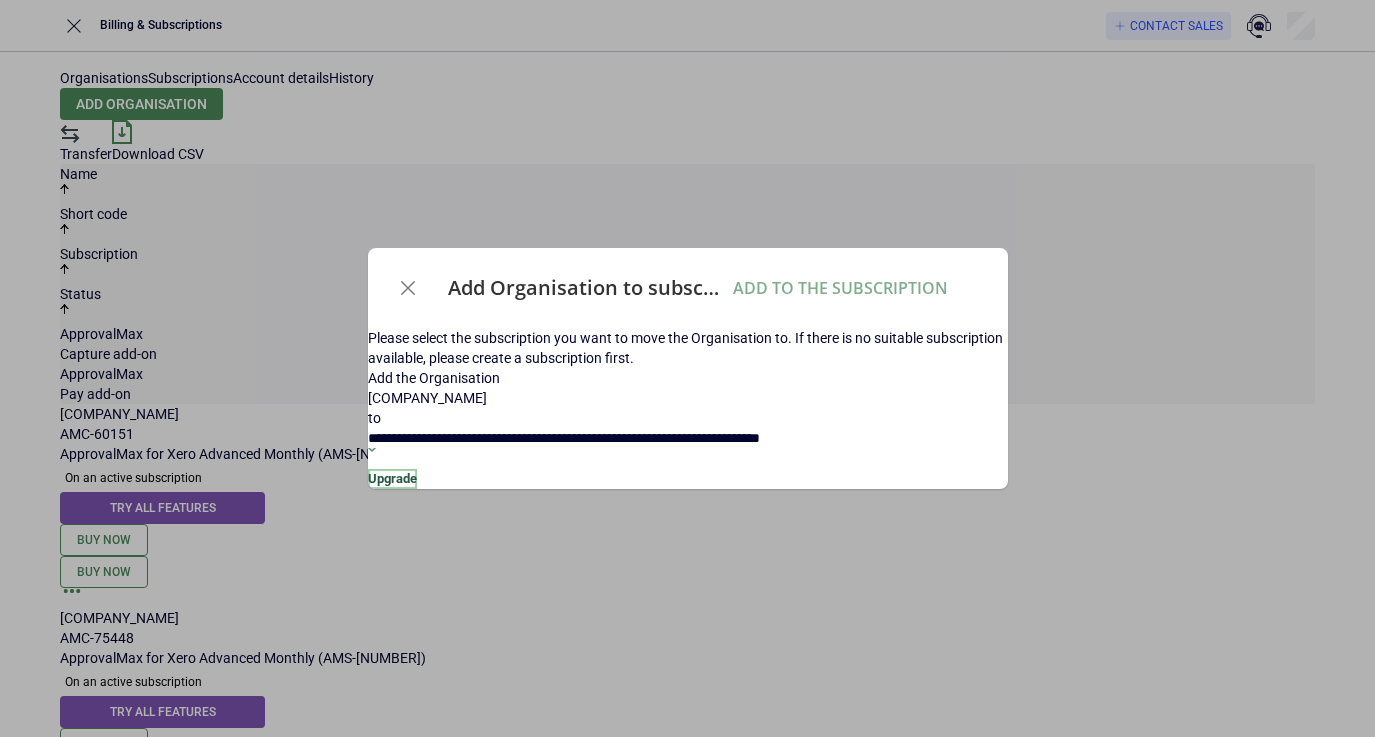 click on "Upgrade" at bounding box center [392, 479] 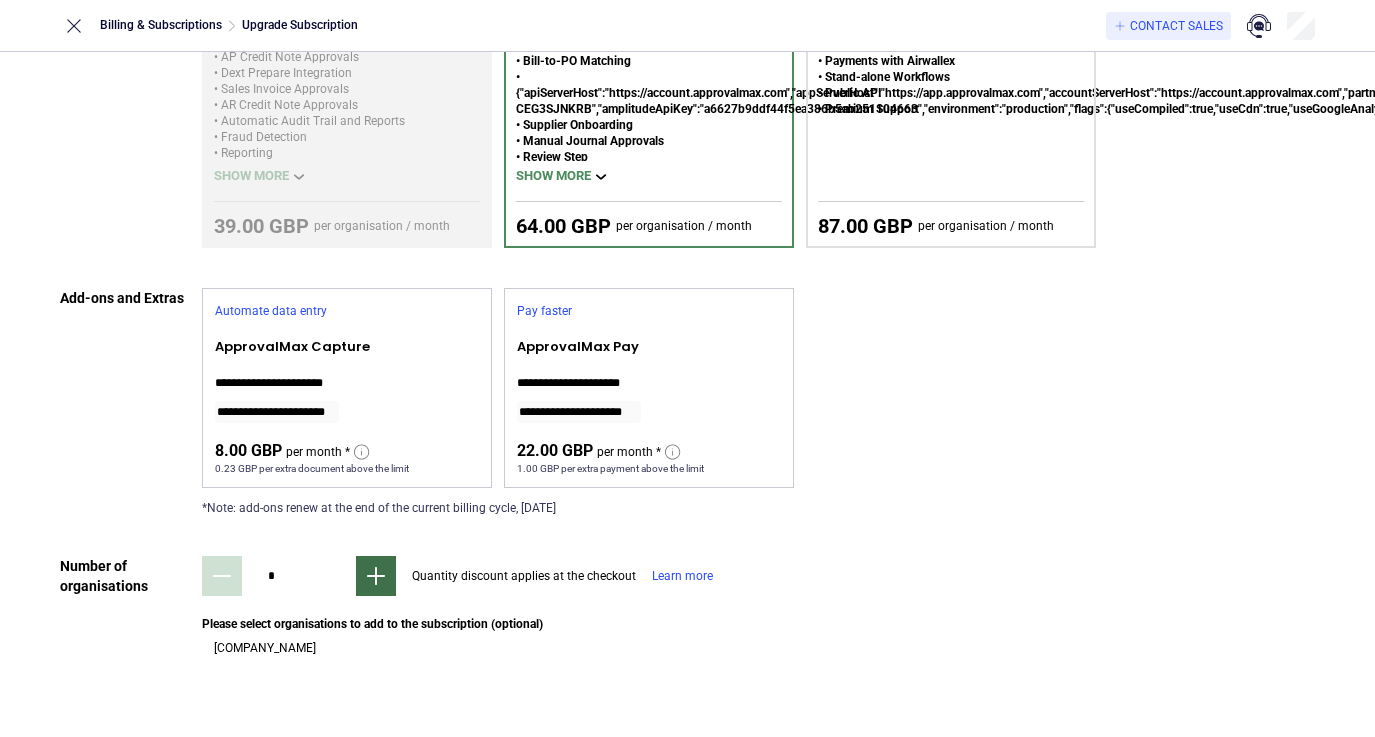 scroll, scrollTop: 332, scrollLeft: 0, axis: vertical 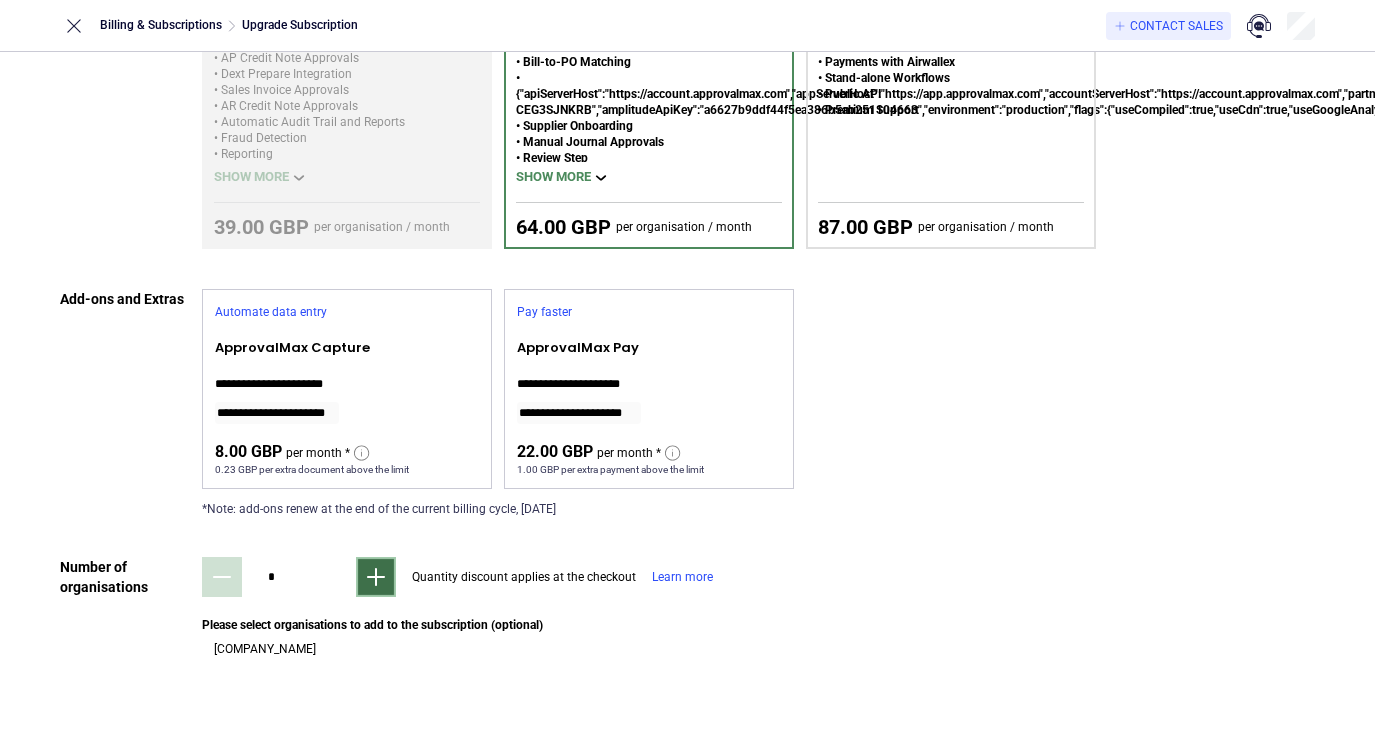 click at bounding box center [376, 577] 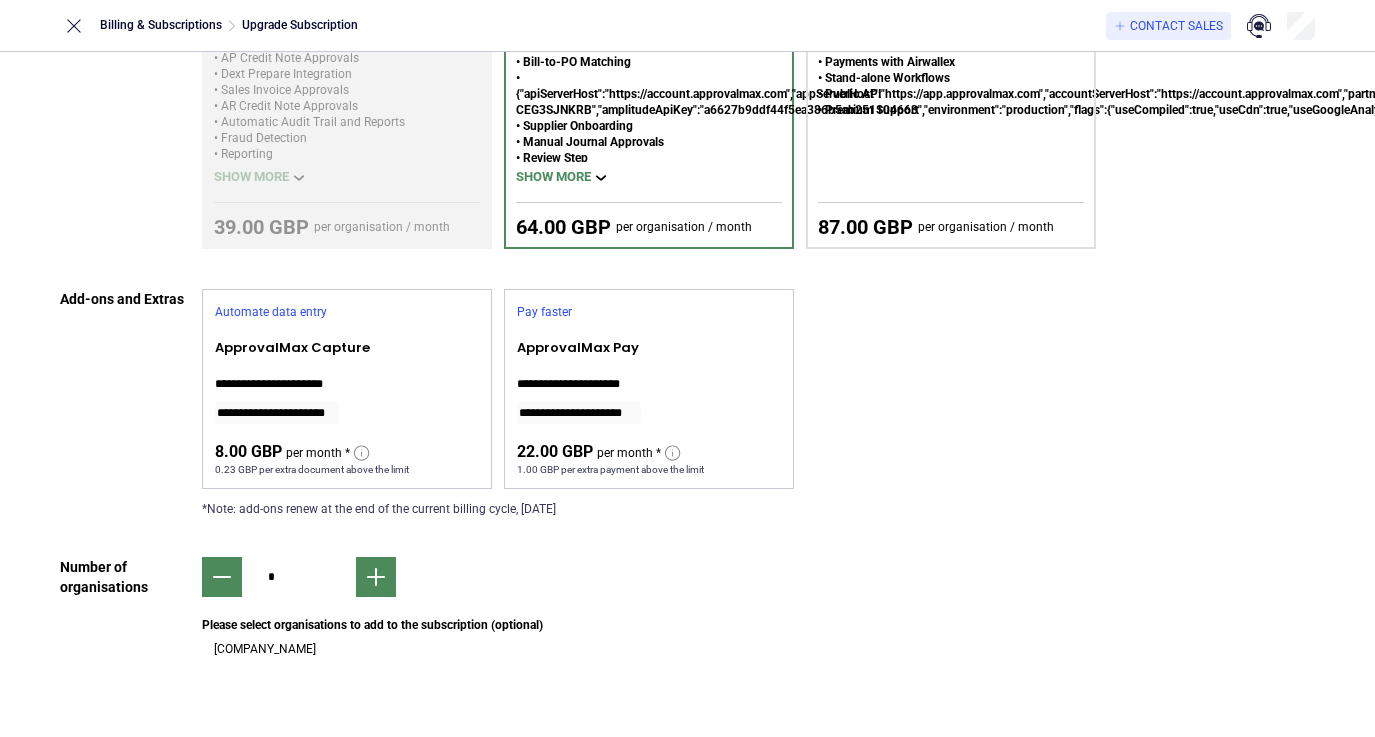 click at bounding box center [202, 639] 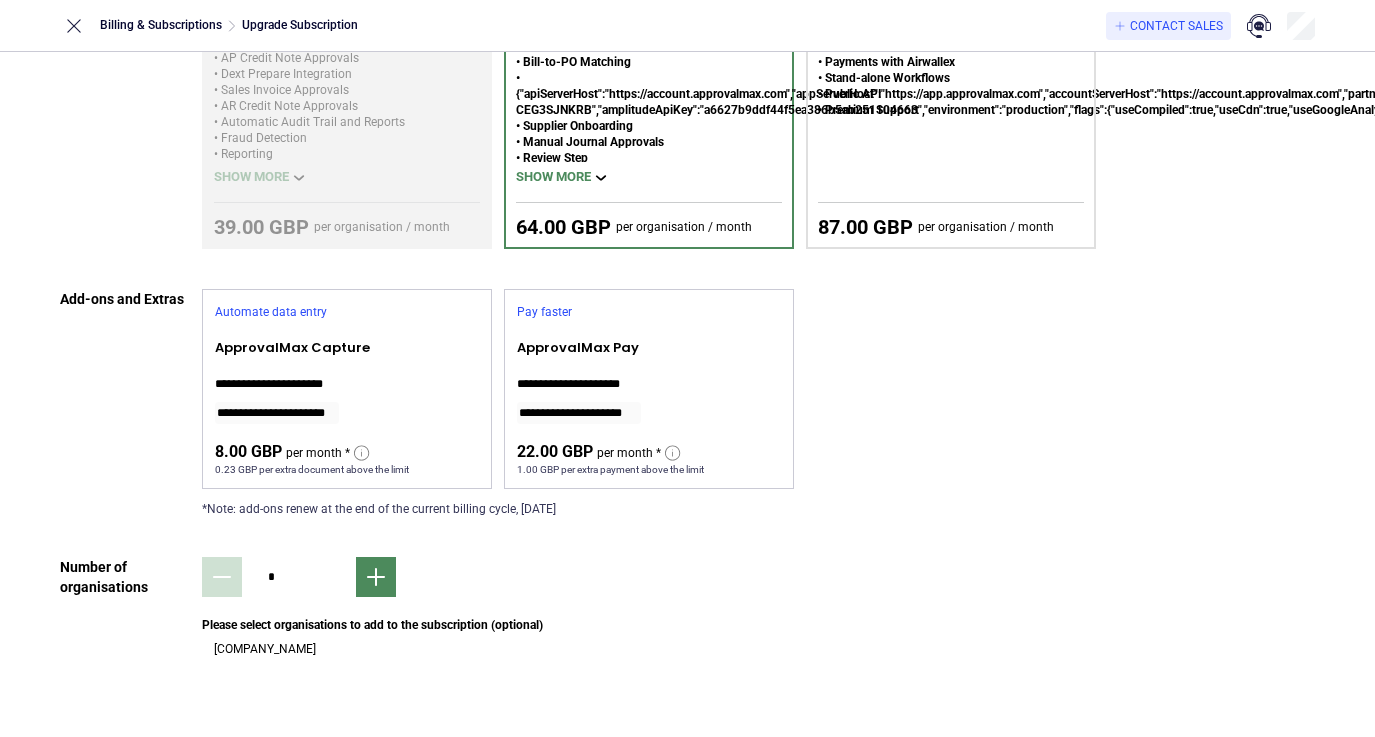 scroll, scrollTop: 0, scrollLeft: 0, axis: both 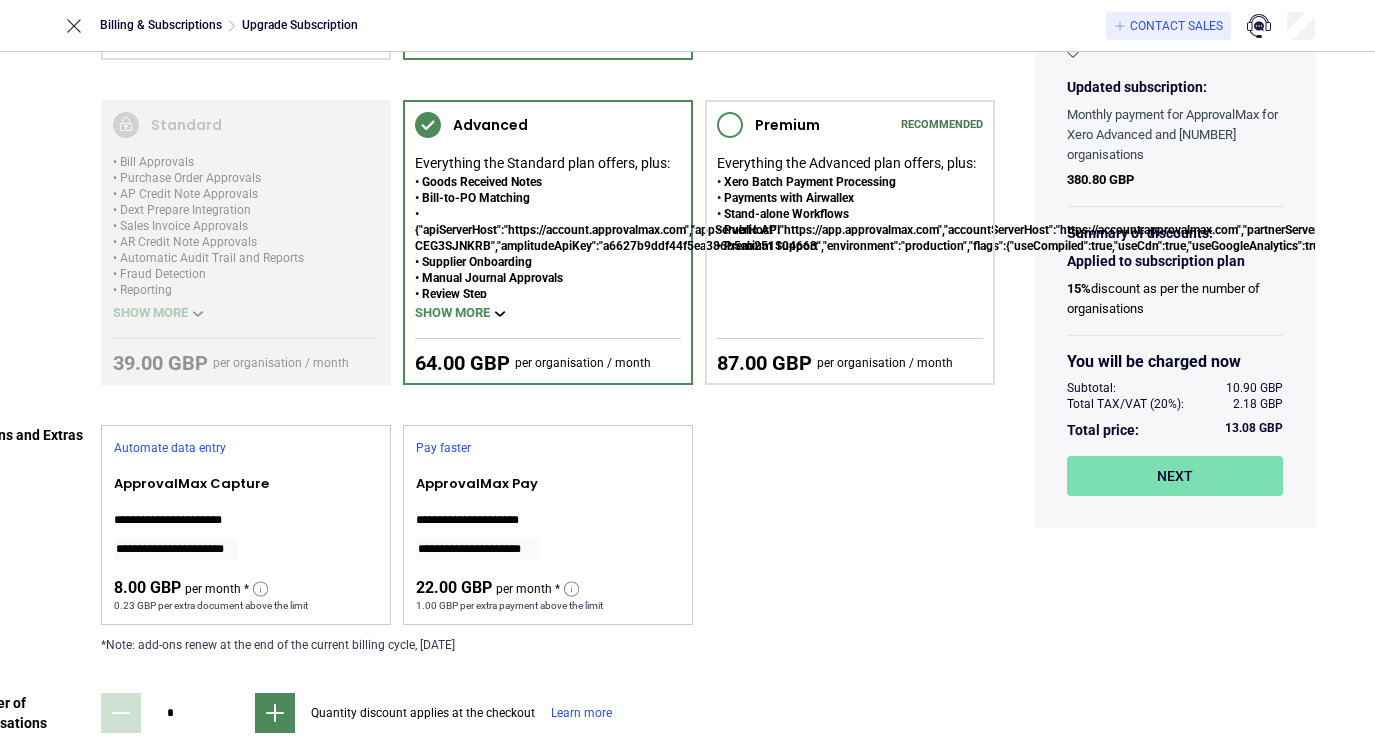 click on "Next" at bounding box center (1175, 476) 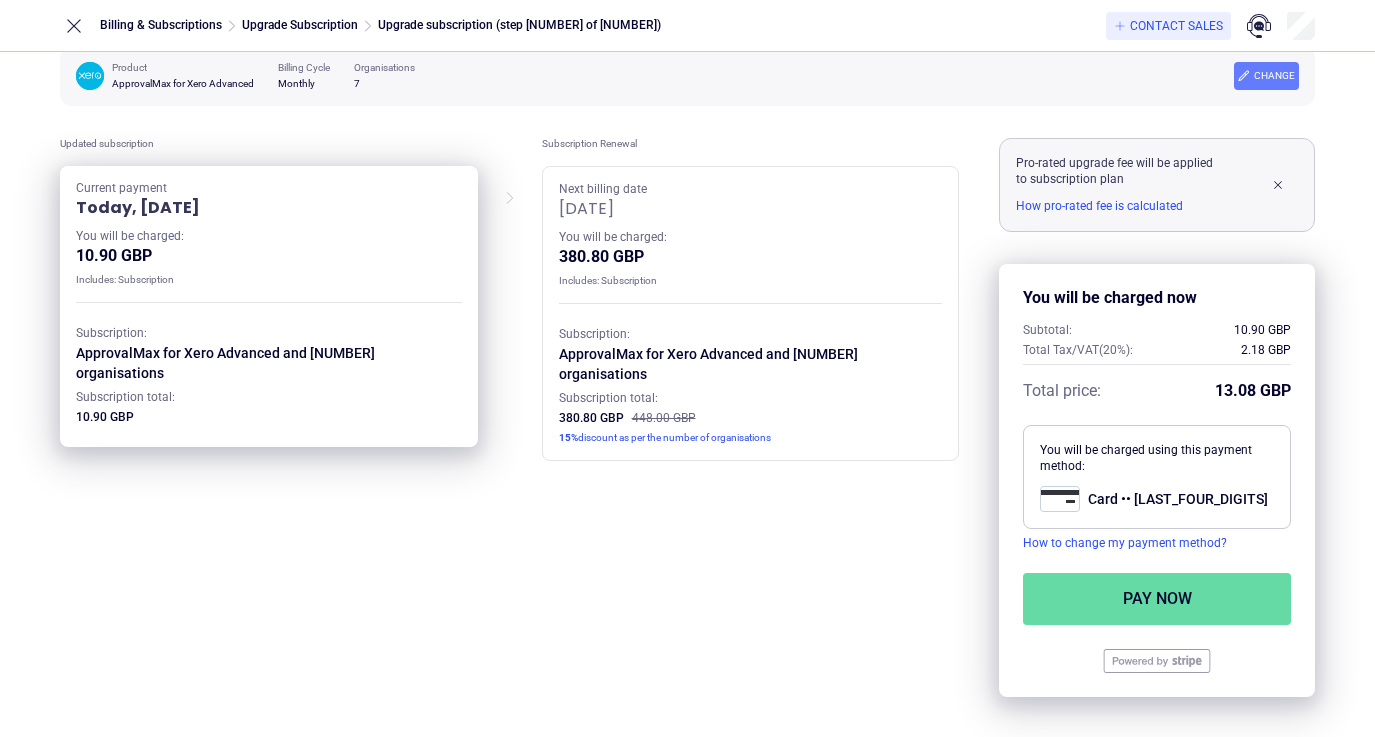 scroll, scrollTop: 22, scrollLeft: 0, axis: vertical 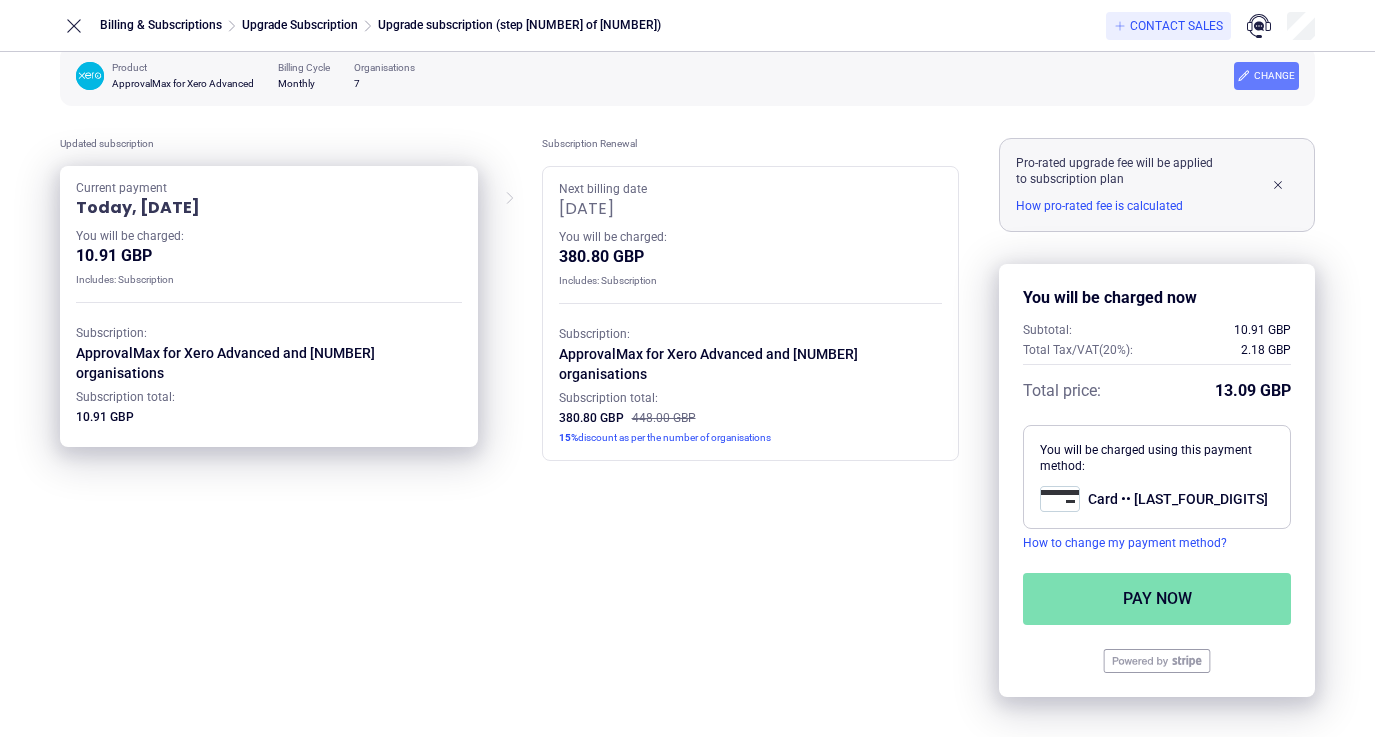 click on "Pay now" at bounding box center (1157, 599) 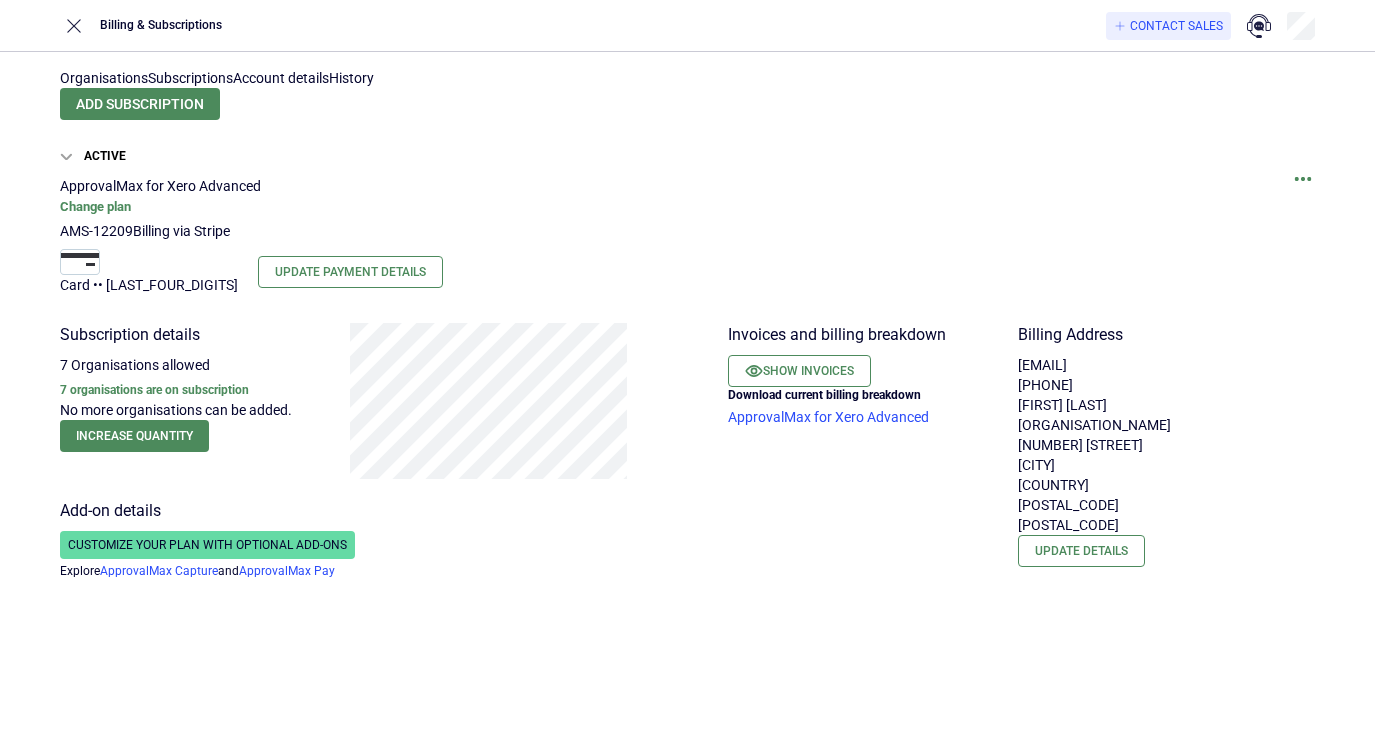 scroll, scrollTop: 0, scrollLeft: 0, axis: both 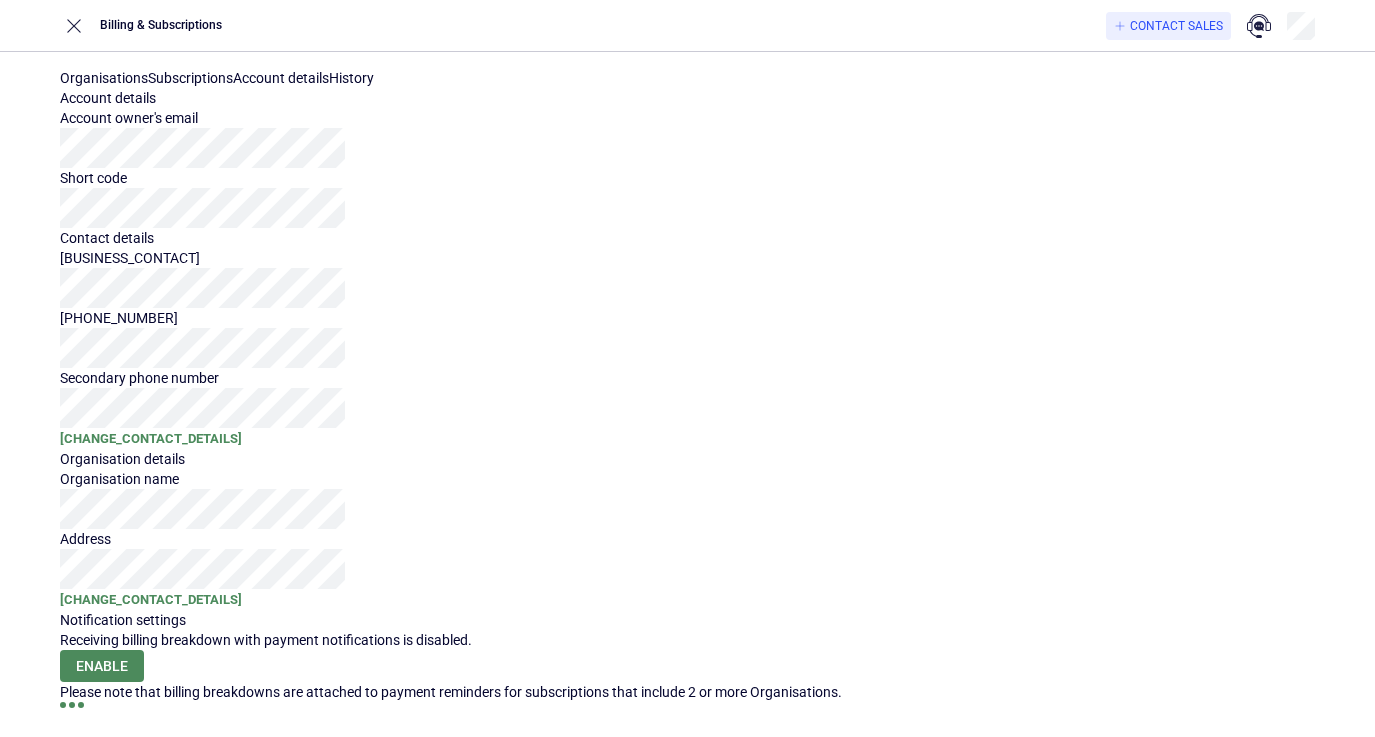 click on "History" at bounding box center [351, 78] 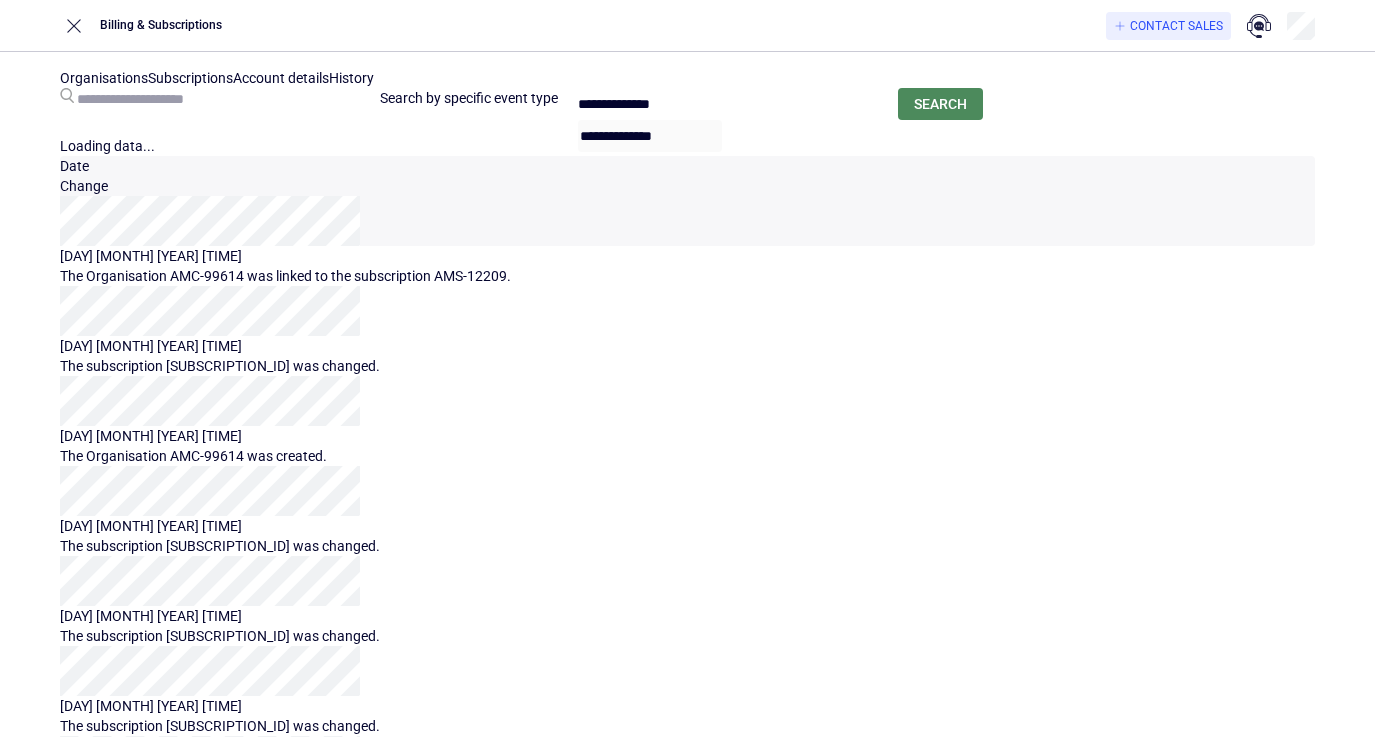click on "Organisations" at bounding box center [104, 78] 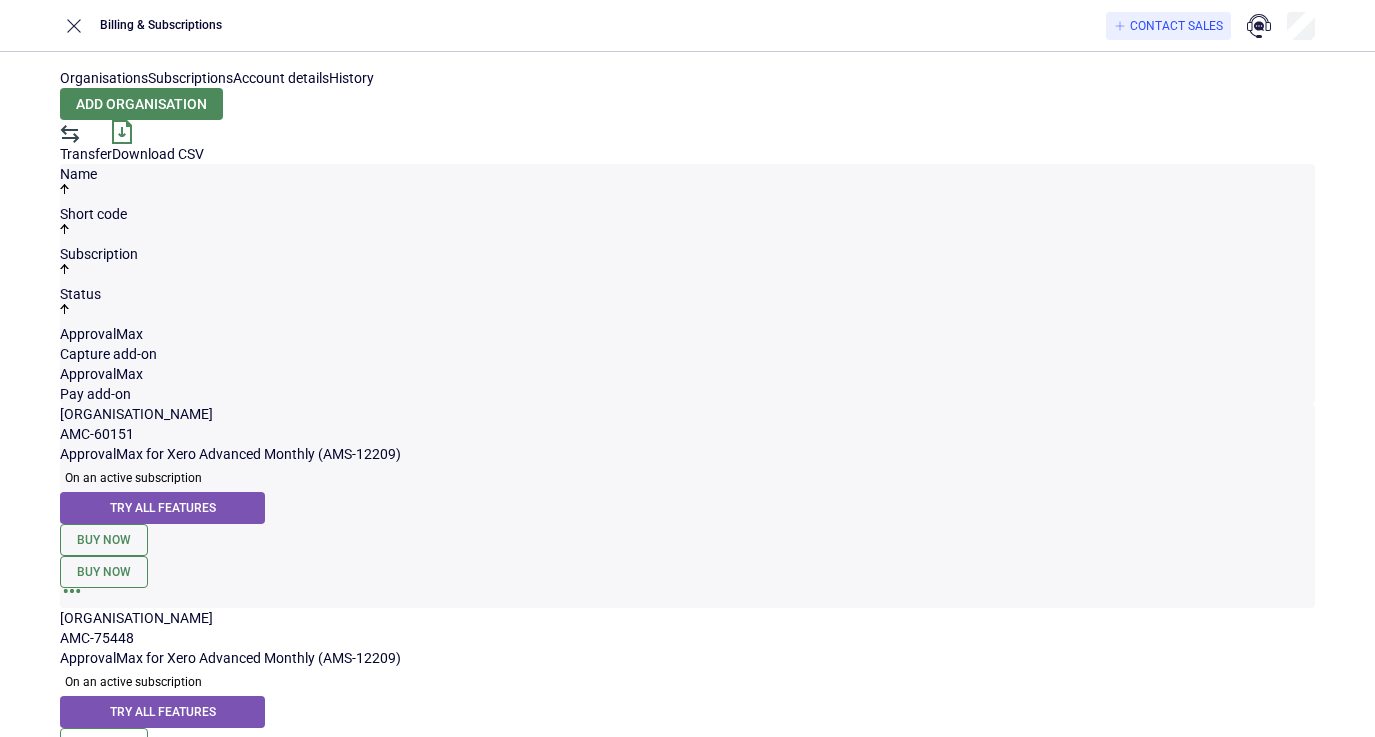 scroll, scrollTop: 0, scrollLeft: 0, axis: both 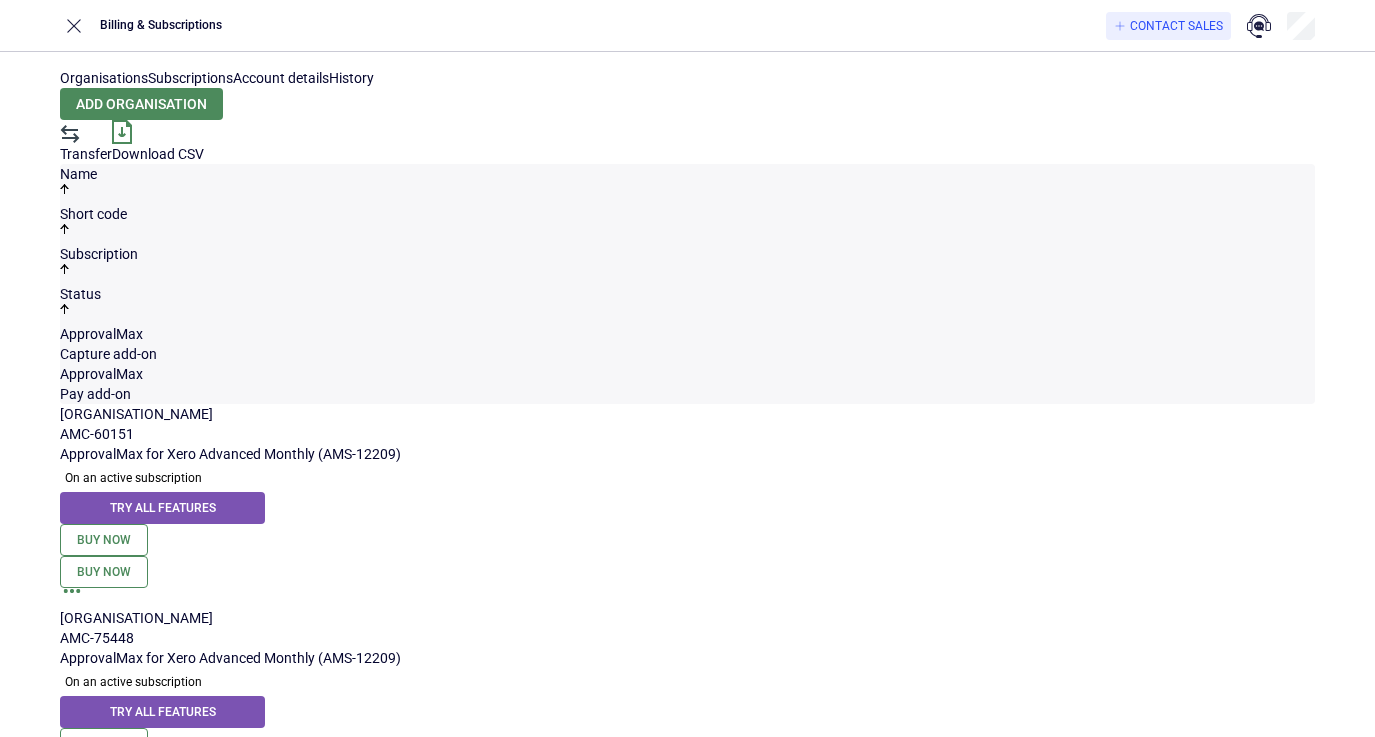 click on "Add organisation Transfer Download CSV" at bounding box center [687, 126] 